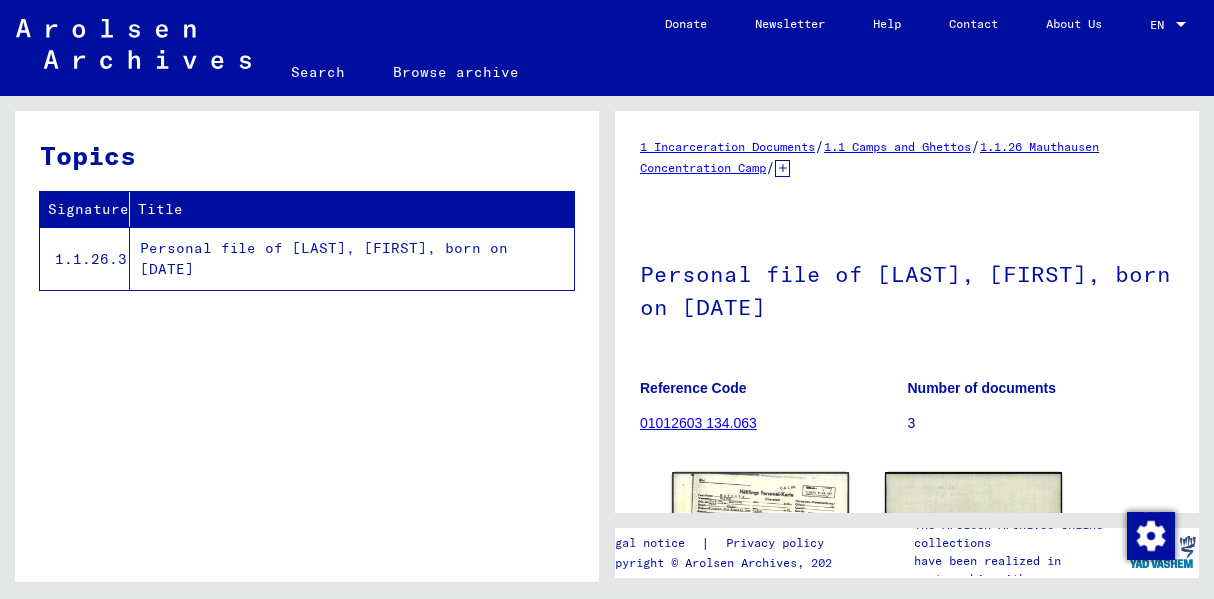 scroll, scrollTop: 0, scrollLeft: 0, axis: both 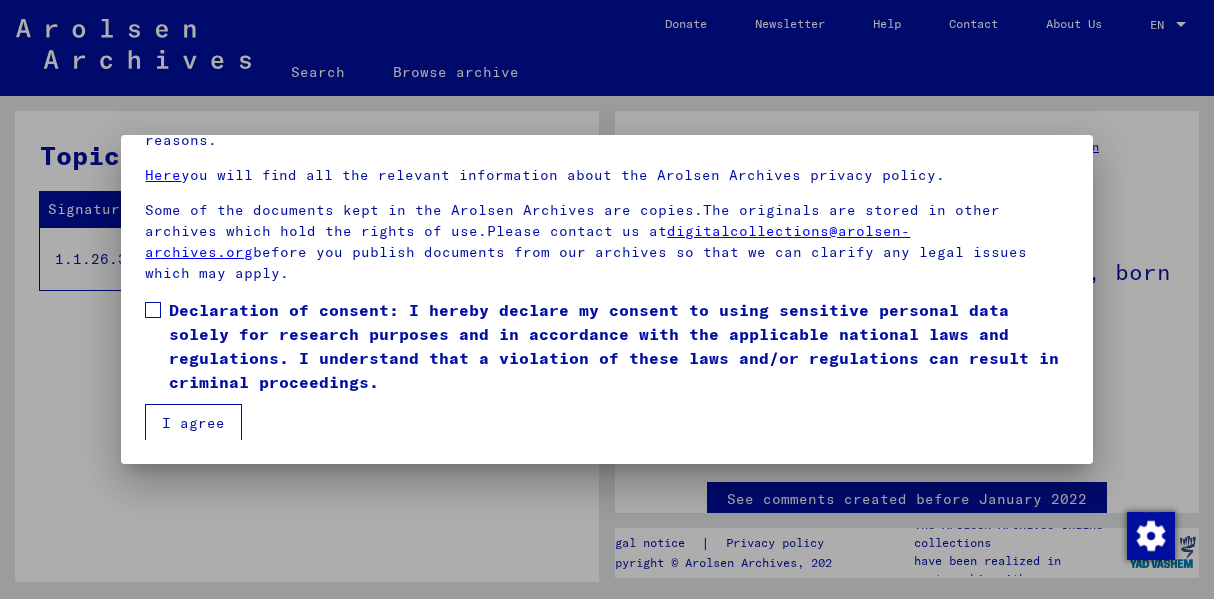 click on "I agree" at bounding box center [193, 423] 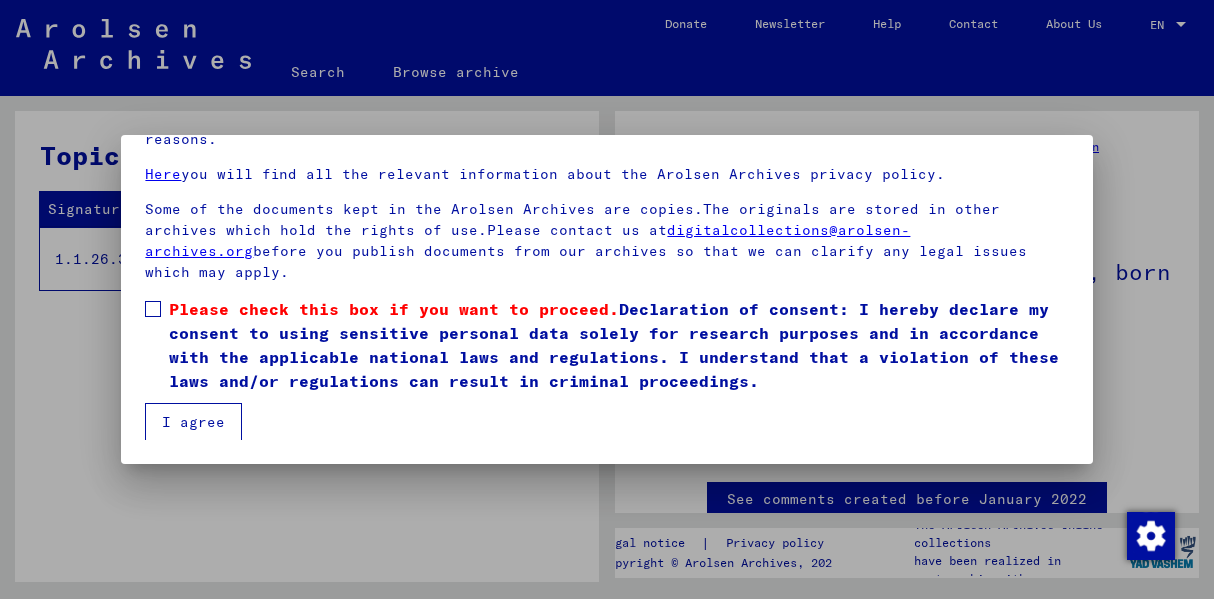 click on "Please check this box if you want to proceed.   Declaration of consent: I hereby declare my consent to using sensitive personal data solely for research purposes and in accordance with the applicable national laws and regulations. I understand that a violation of these laws and/or regulations can result in criminal proceedings." at bounding box center (606, 345) 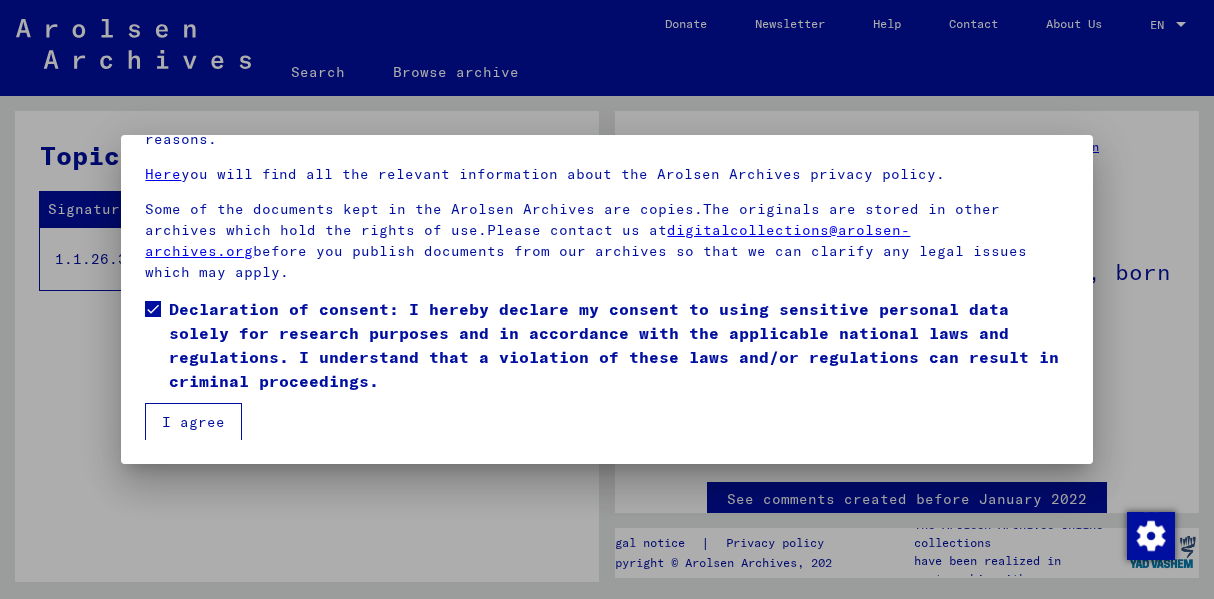 click on "I agree" at bounding box center (193, 422) 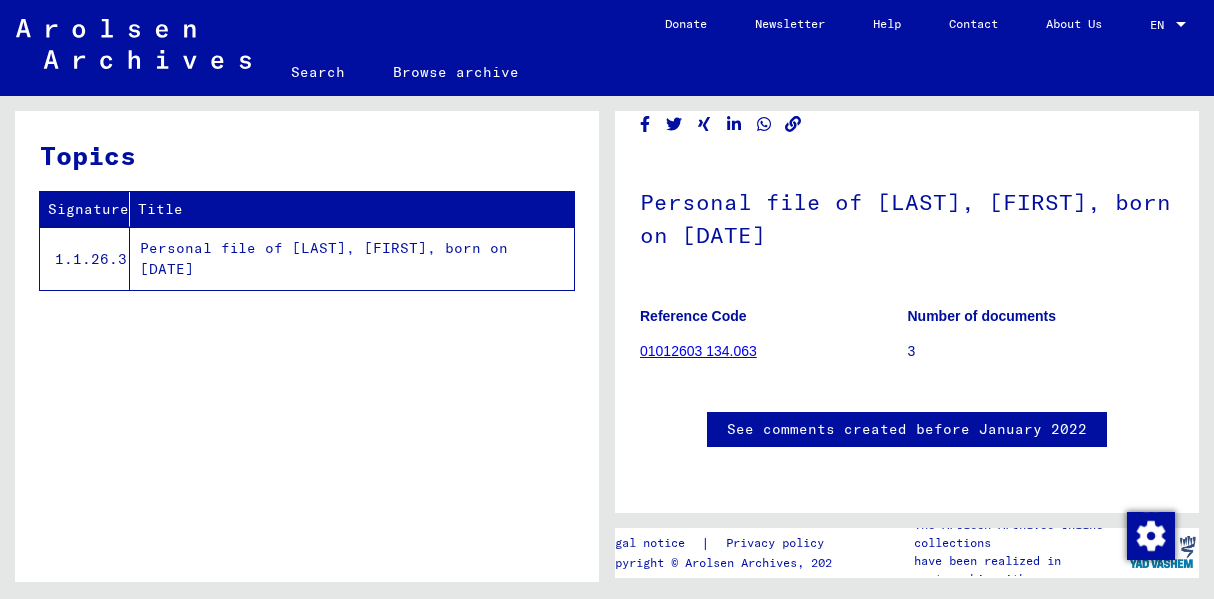 scroll, scrollTop: 0, scrollLeft: 0, axis: both 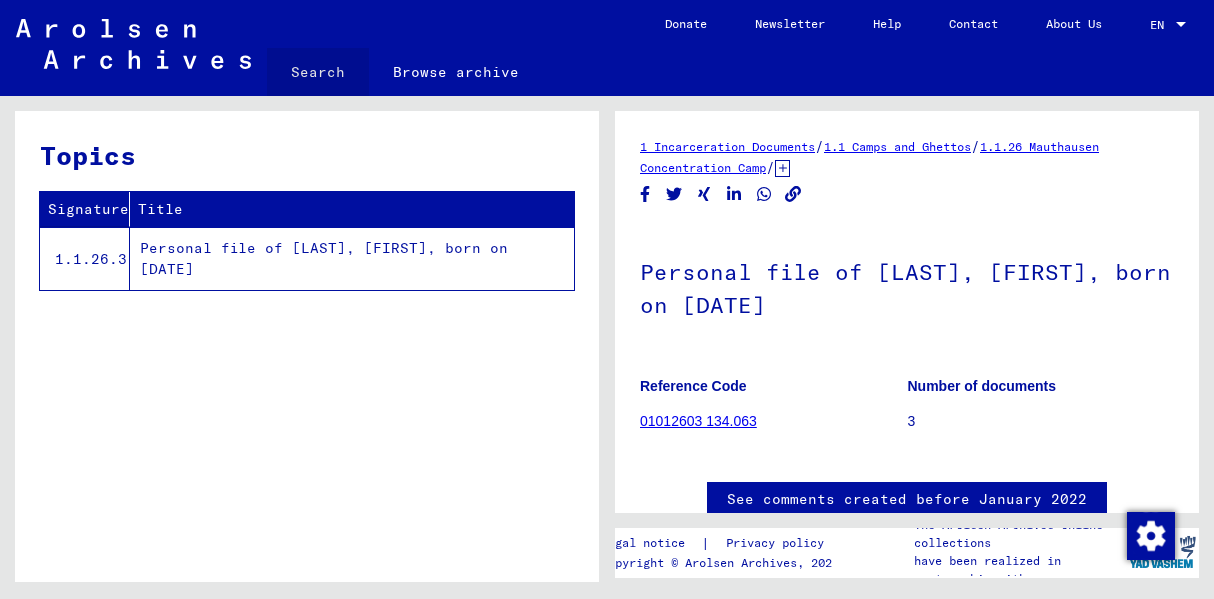click on "Search" 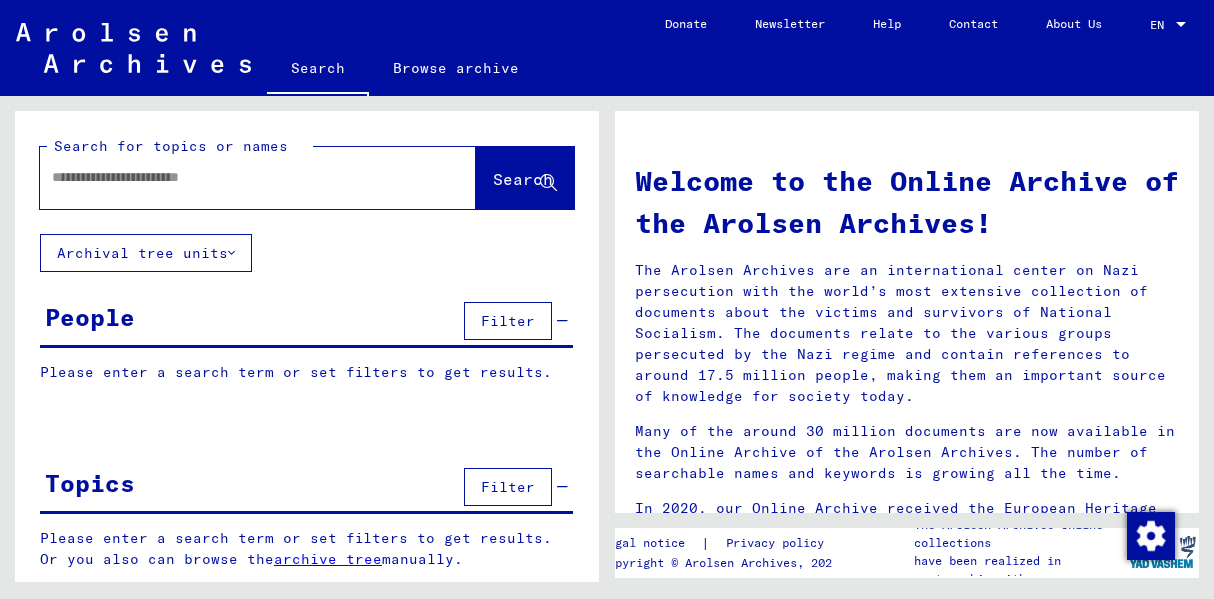 click at bounding box center [234, 177] 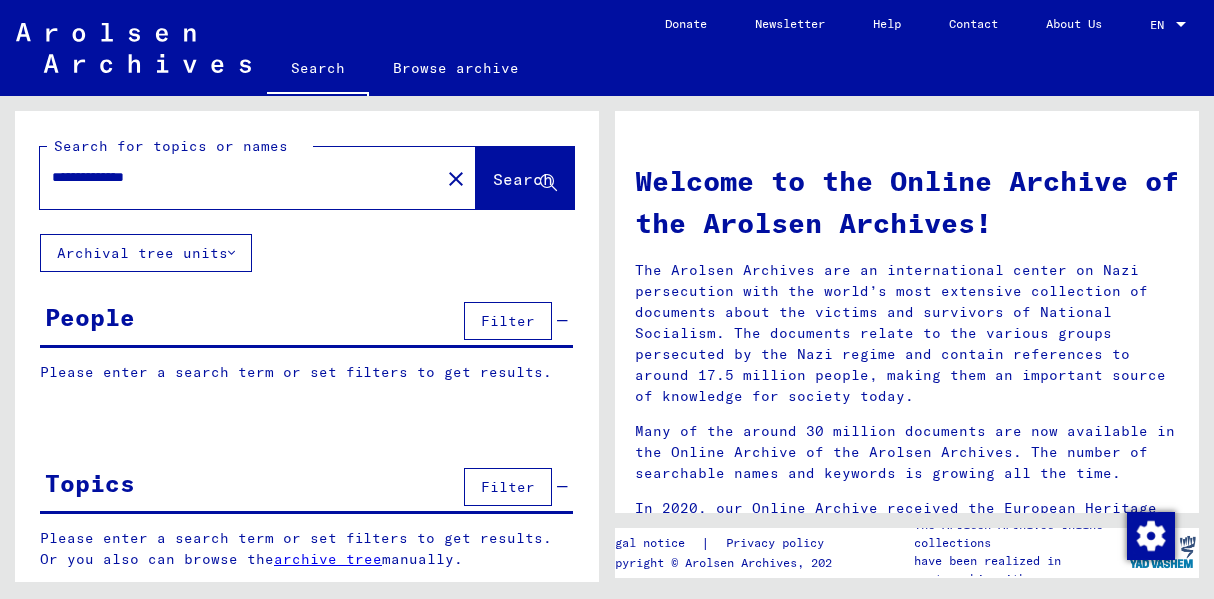 type on "**********" 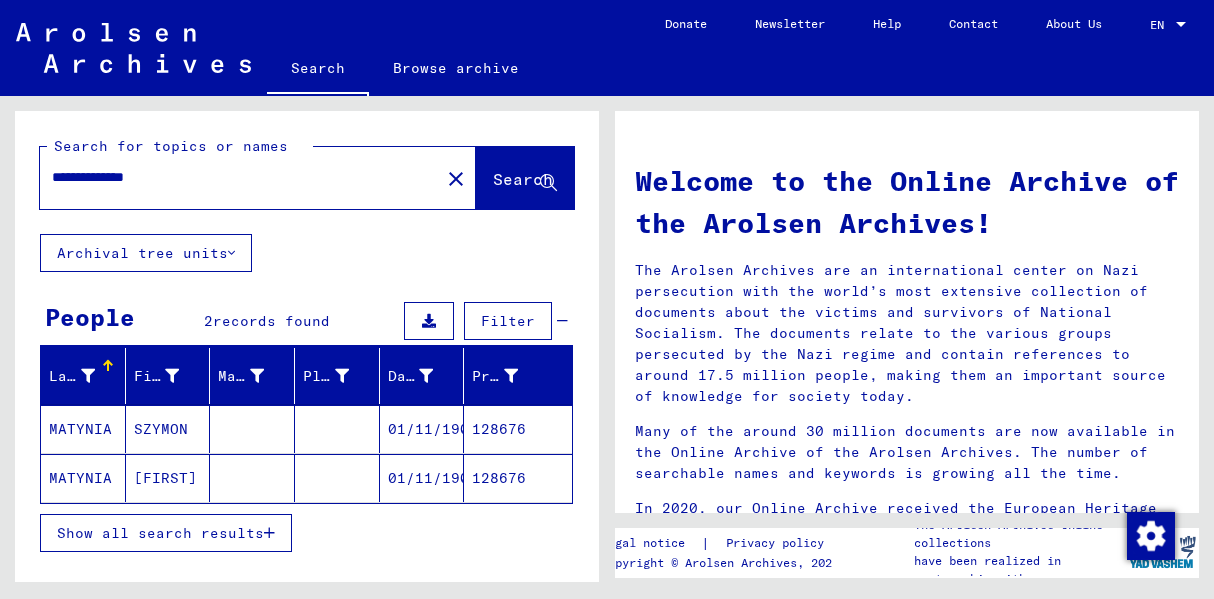 scroll, scrollTop: 96, scrollLeft: 0, axis: vertical 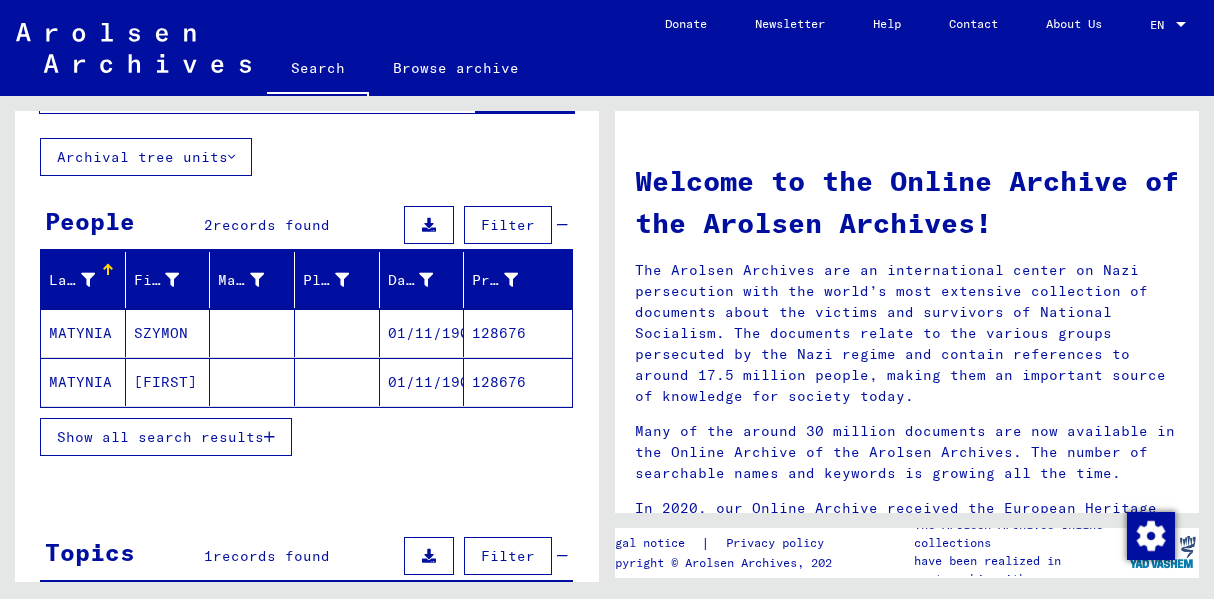 click on "Show all search results" at bounding box center (160, 437) 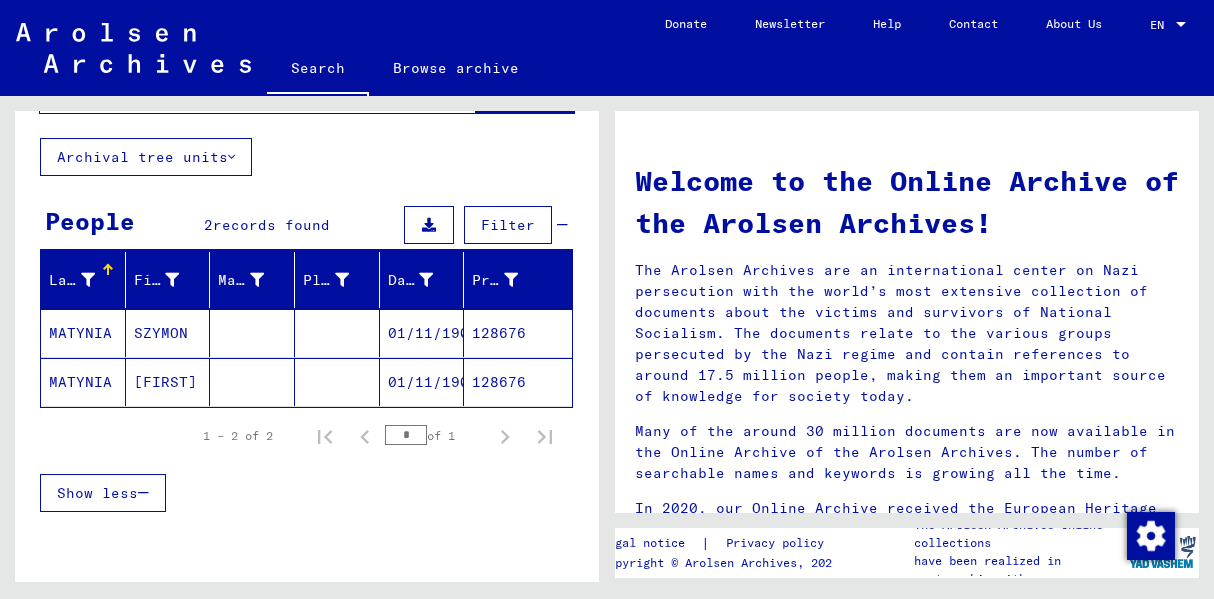 drag, startPoint x: 296, startPoint y: 345, endPoint x: 204, endPoint y: 335, distance: 92.541885 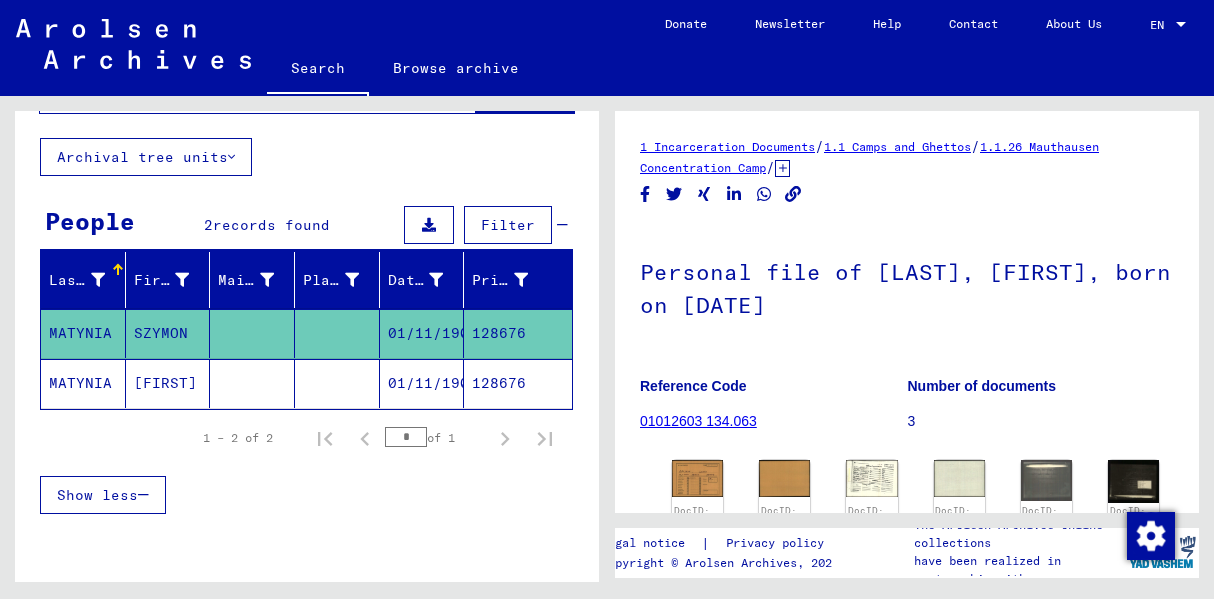 scroll, scrollTop: 200, scrollLeft: 0, axis: vertical 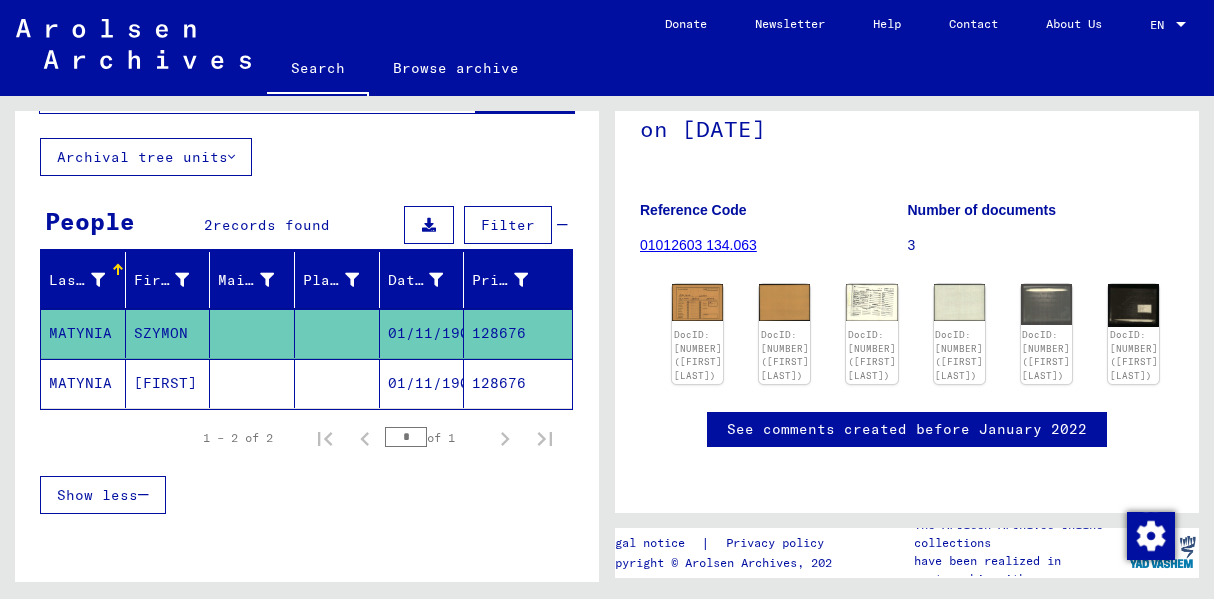 click on "MATYNIA" 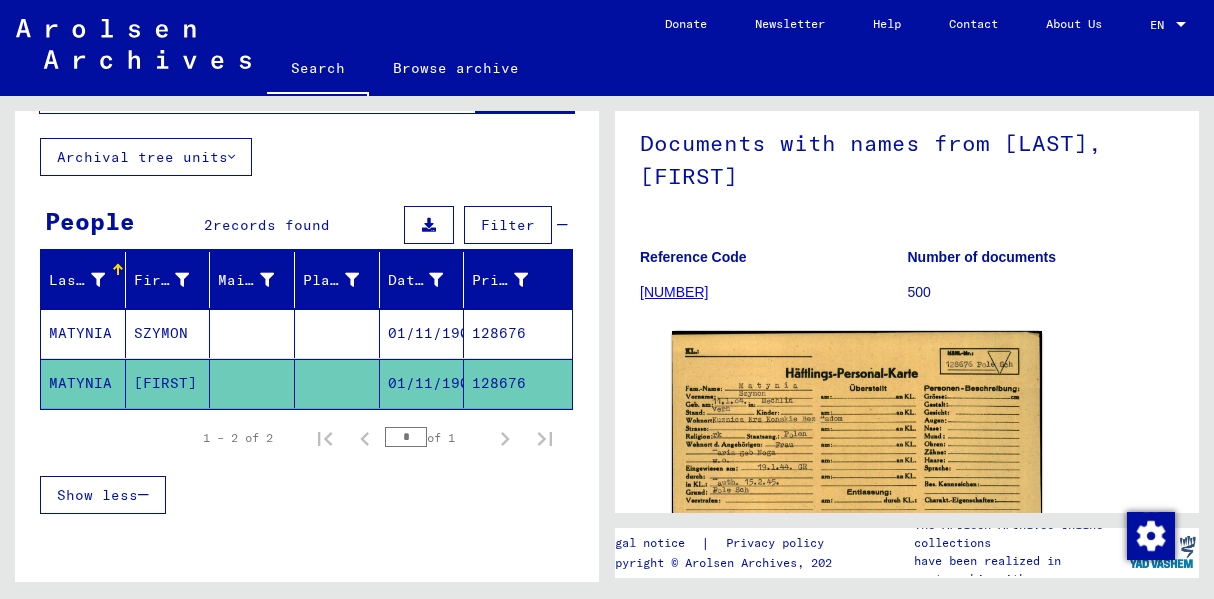 scroll, scrollTop: 300, scrollLeft: 0, axis: vertical 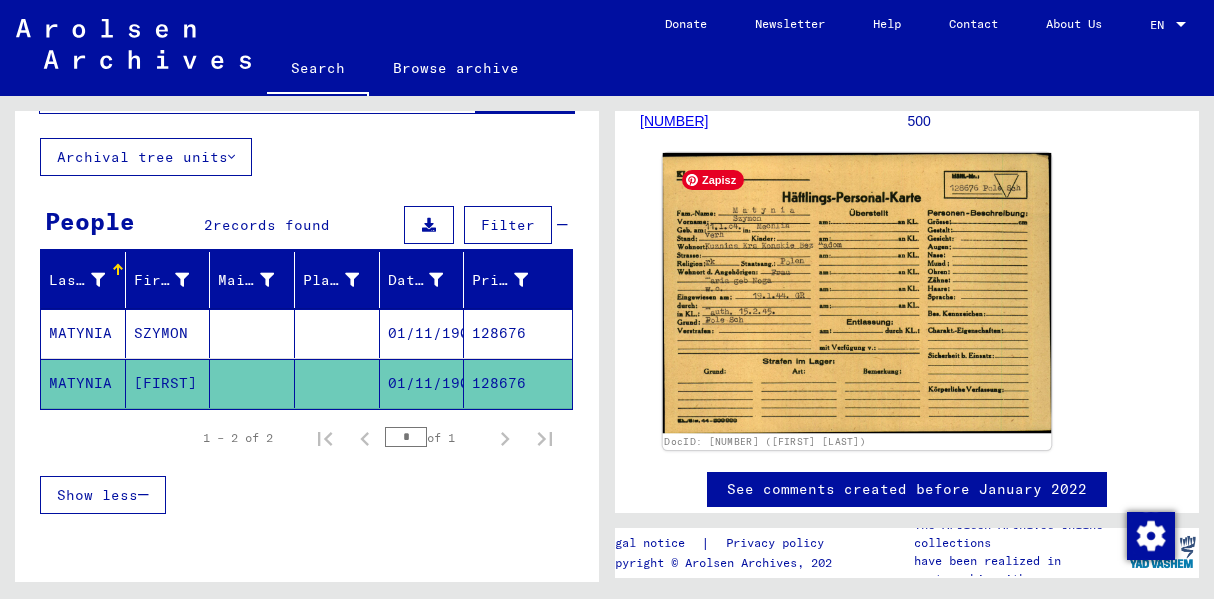 click 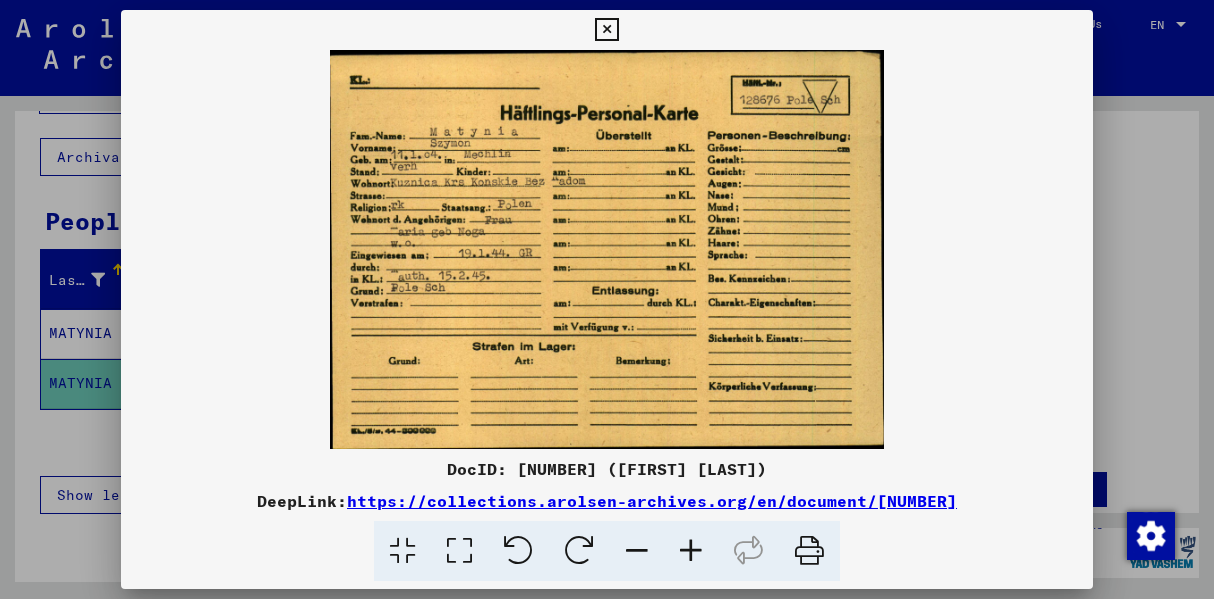click at bounding box center (606, 30) 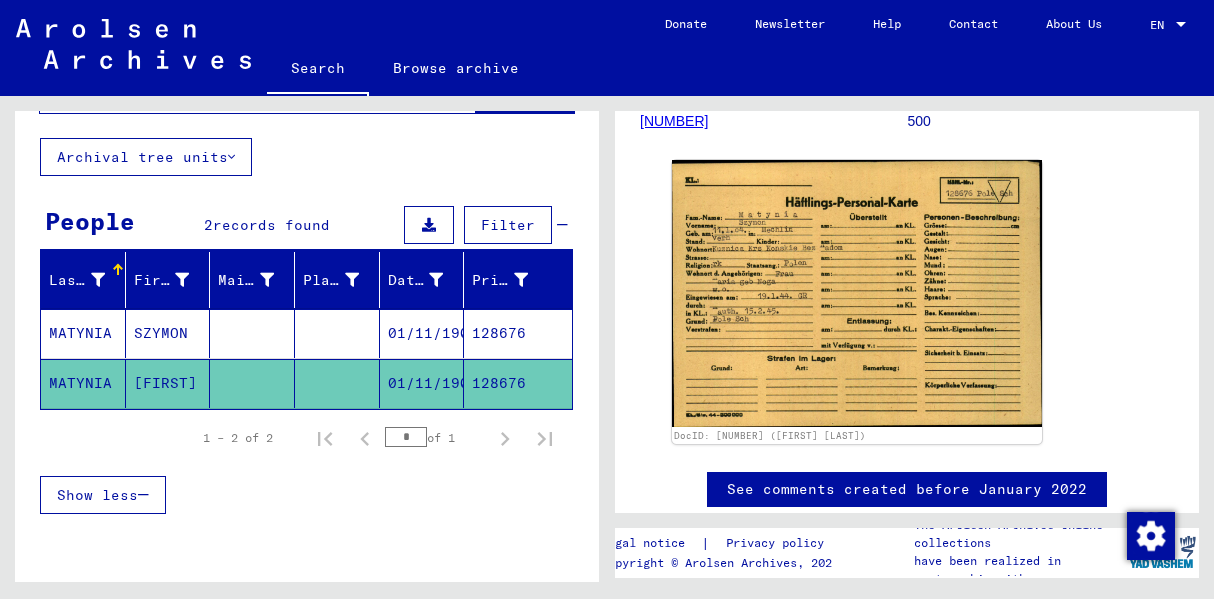 click on "MATYNIA" at bounding box center (83, 383) 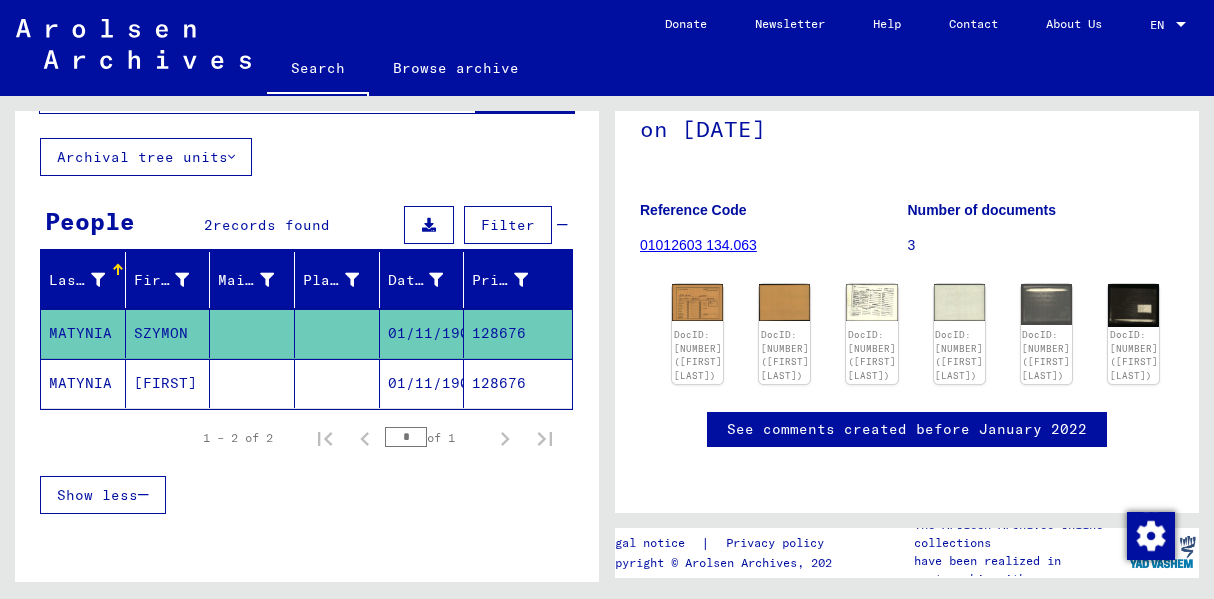 scroll, scrollTop: 0, scrollLeft: 0, axis: both 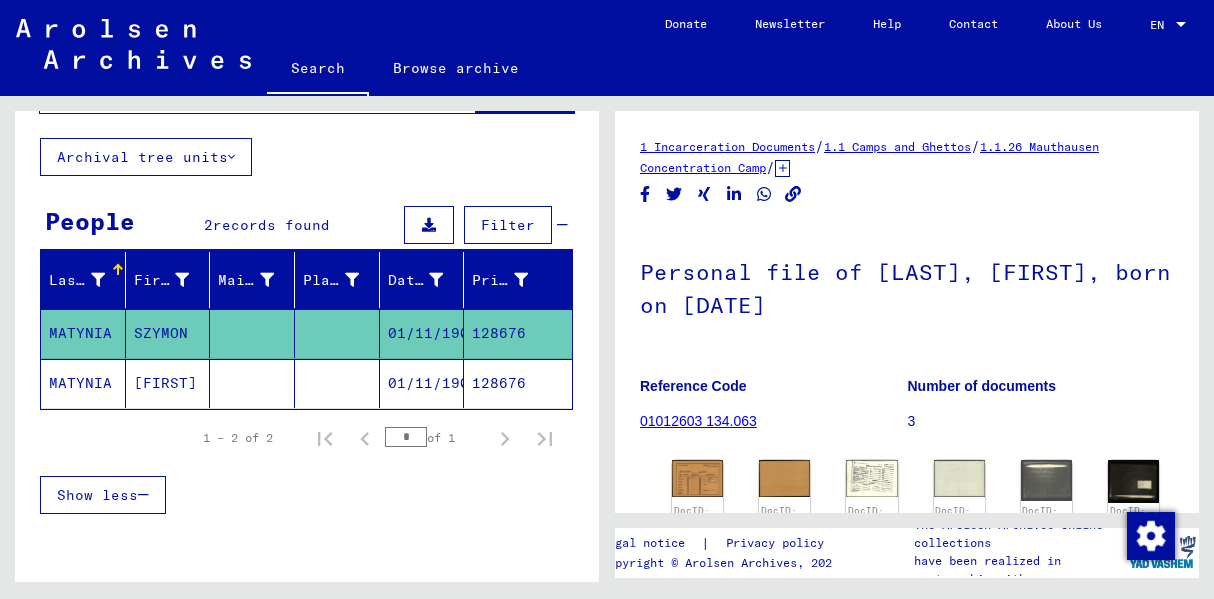 click 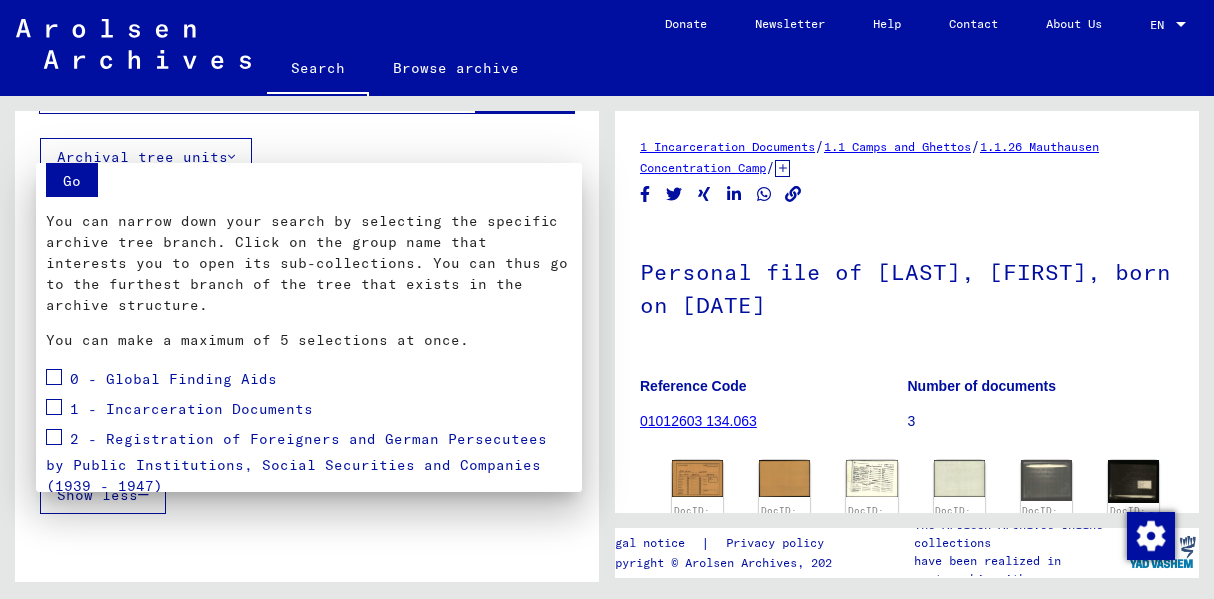 scroll, scrollTop: 0, scrollLeft: 0, axis: both 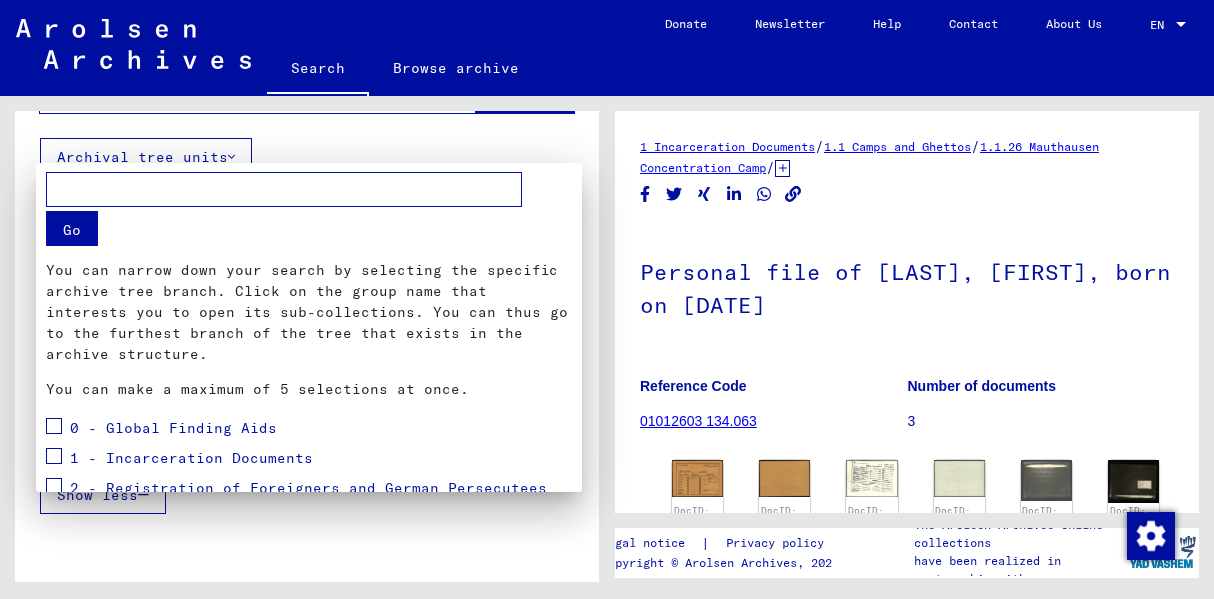 click at bounding box center (607, 299) 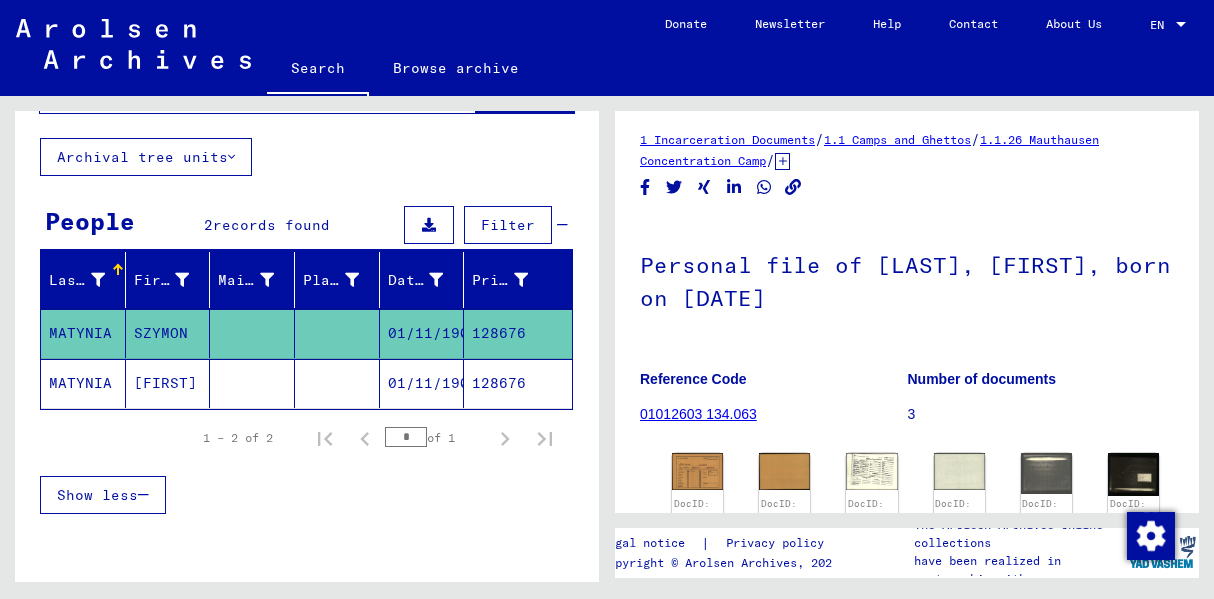 scroll, scrollTop: 0, scrollLeft: 0, axis: both 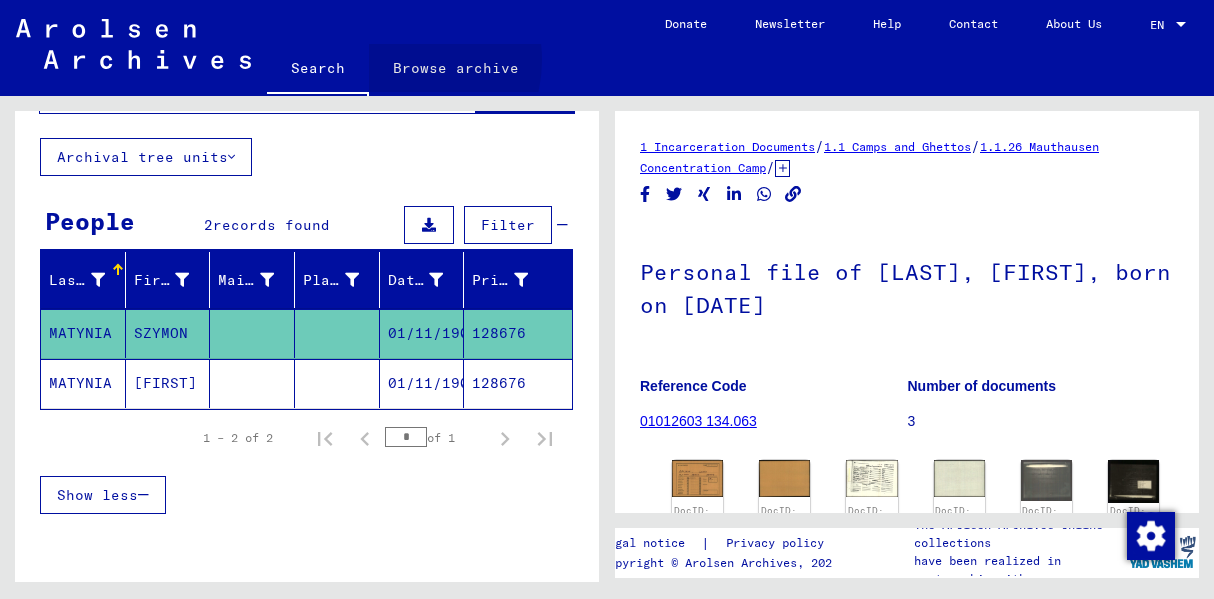 click on "Browse archive" 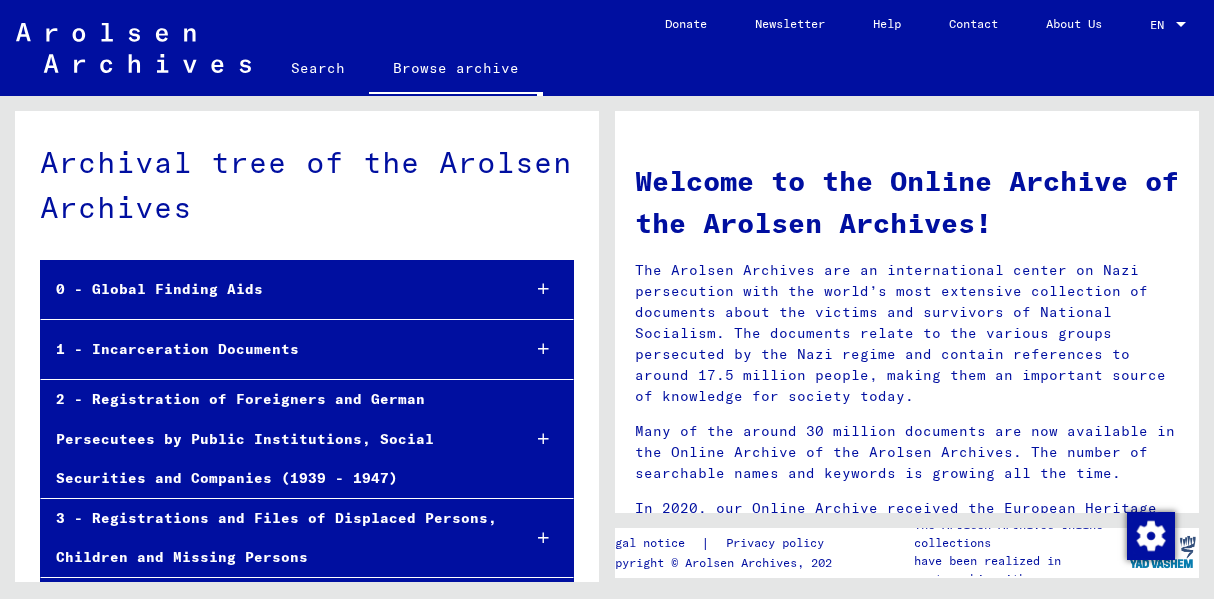 scroll, scrollTop: 0, scrollLeft: 0, axis: both 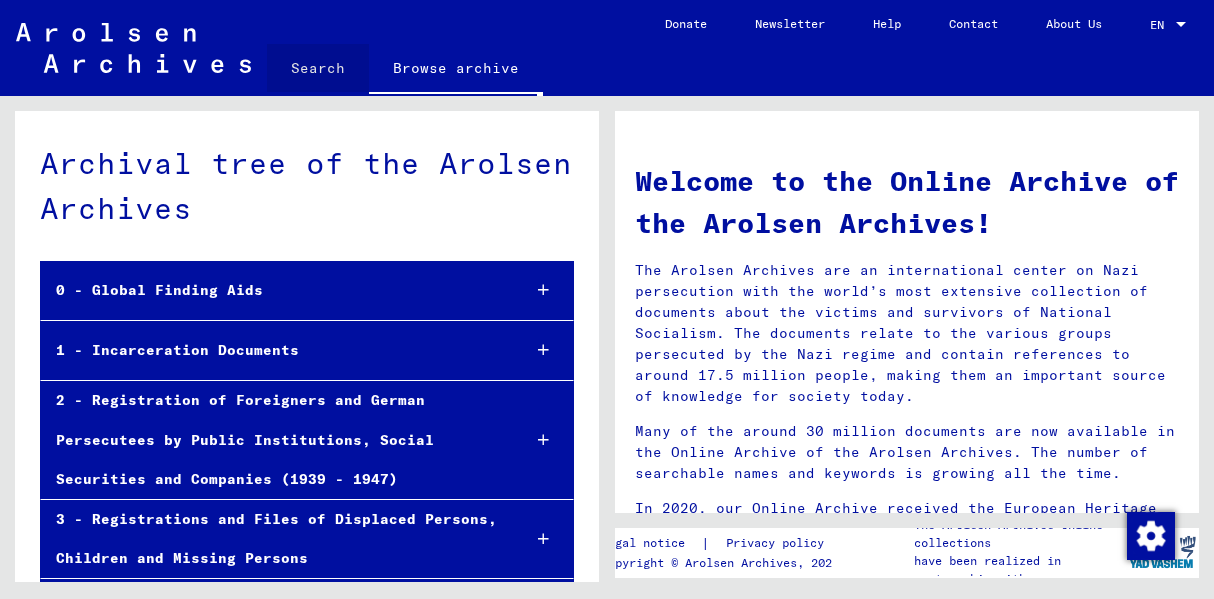 click on "Search" 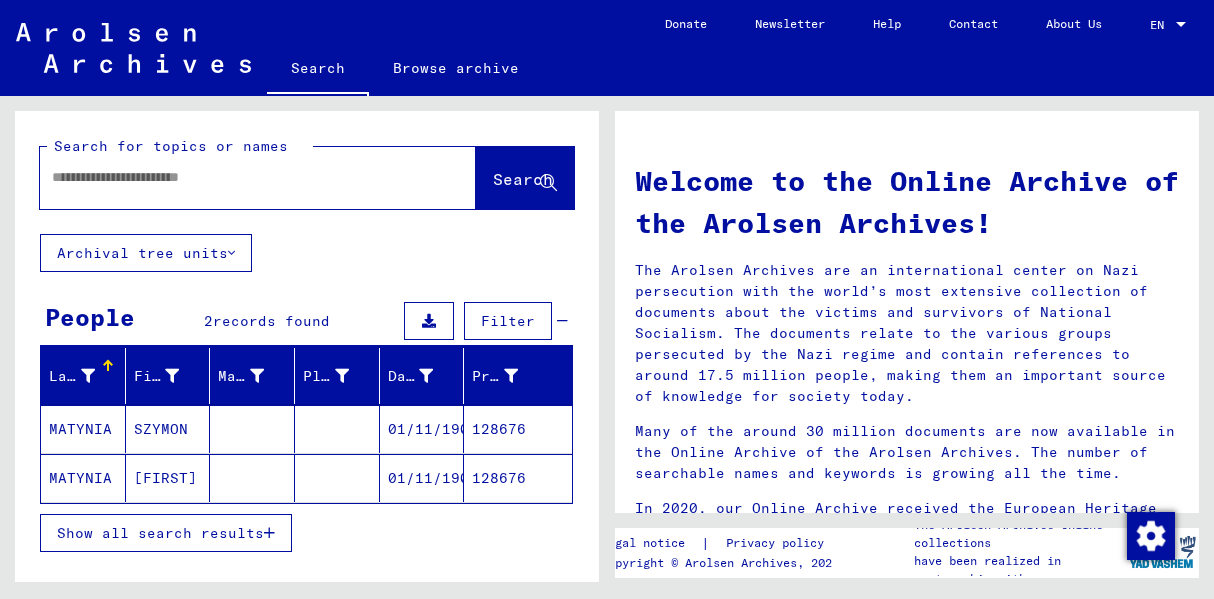 click at bounding box center [234, 177] 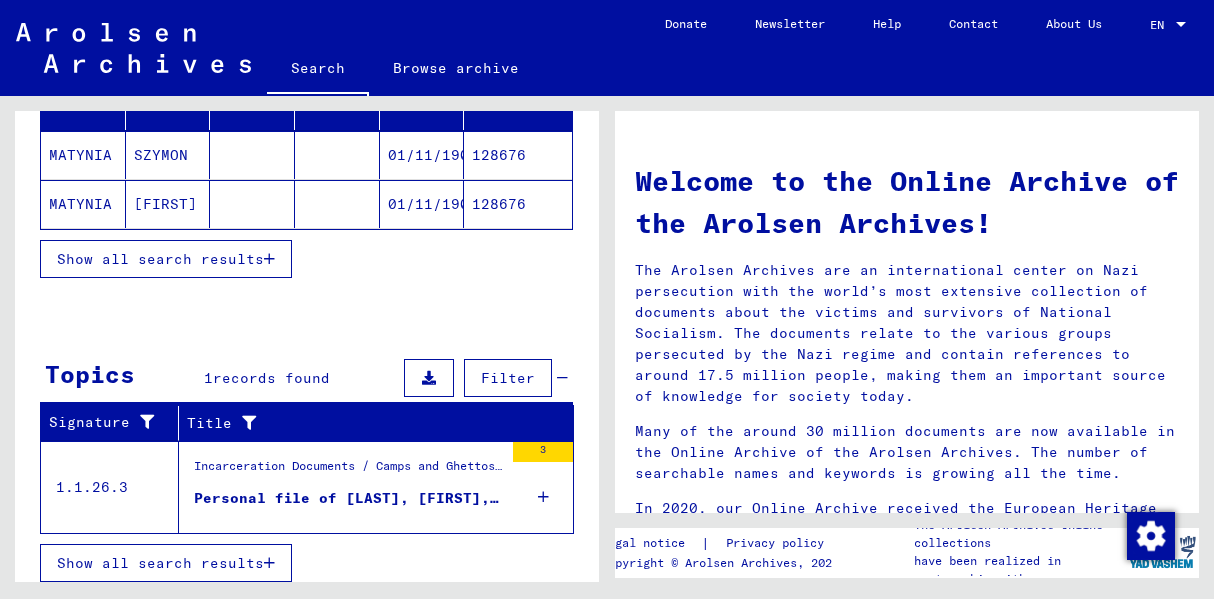 scroll, scrollTop: 277, scrollLeft: 0, axis: vertical 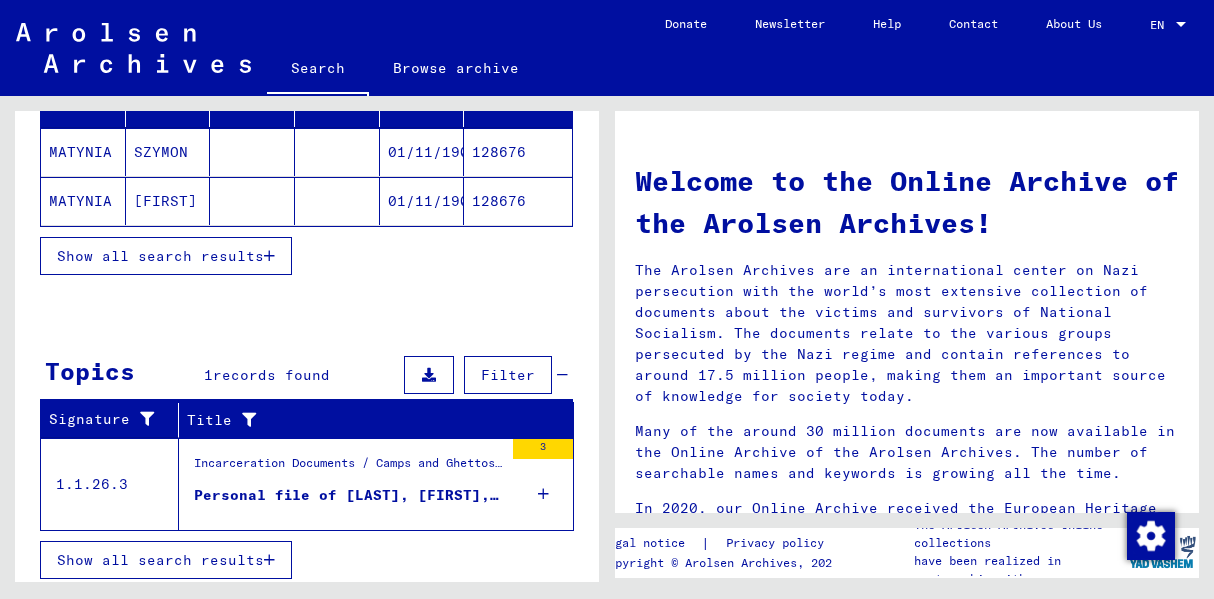 click on "Incarceration Documents / Camps and Ghettos / Mauthausen Concentration Camp / Individual Documents Regarding Male Detainees Mauthausen / Personal Files (male) - Concentration Camp Mauthausen / Files with names from MATWEEW" at bounding box center [348, 468] 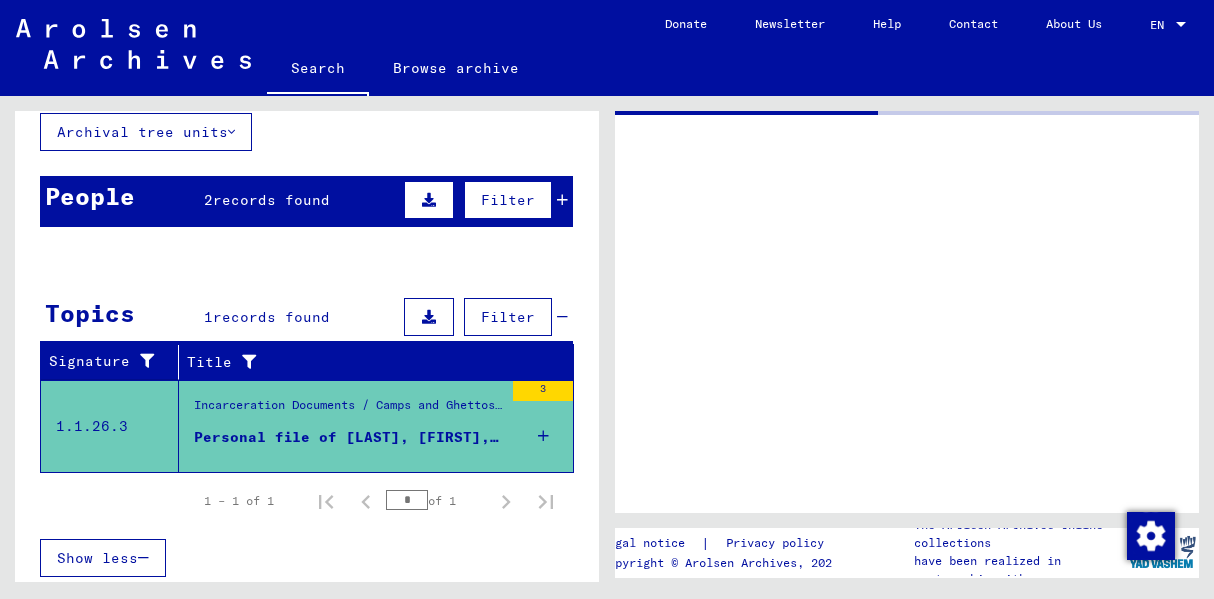 scroll, scrollTop: 121, scrollLeft: 0, axis: vertical 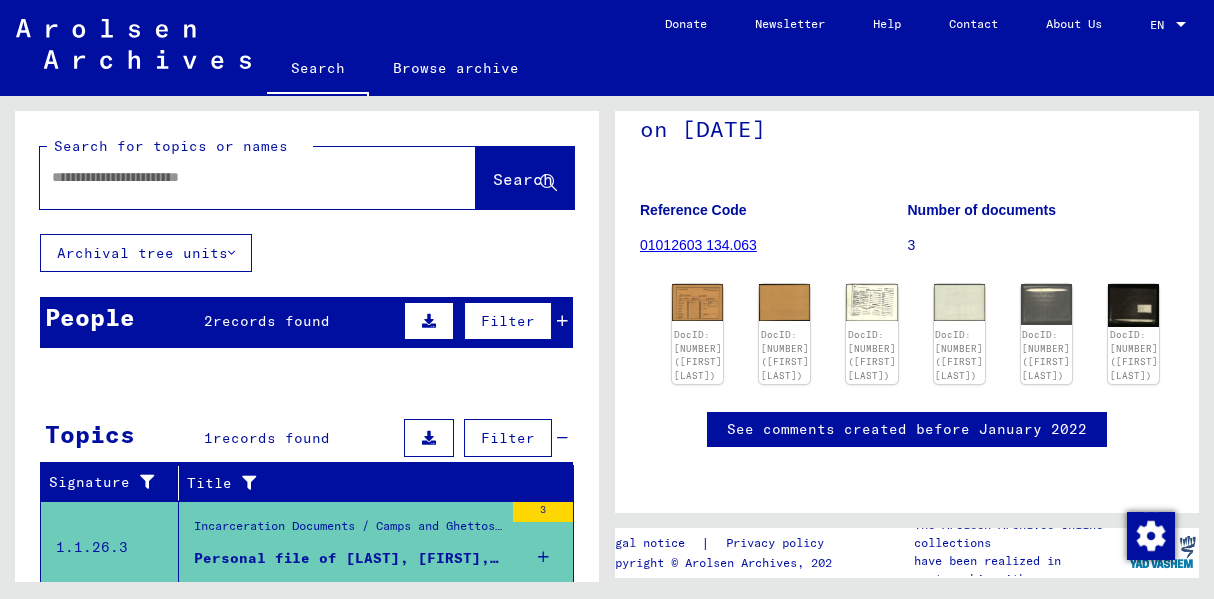 click on "records found" at bounding box center [271, 321] 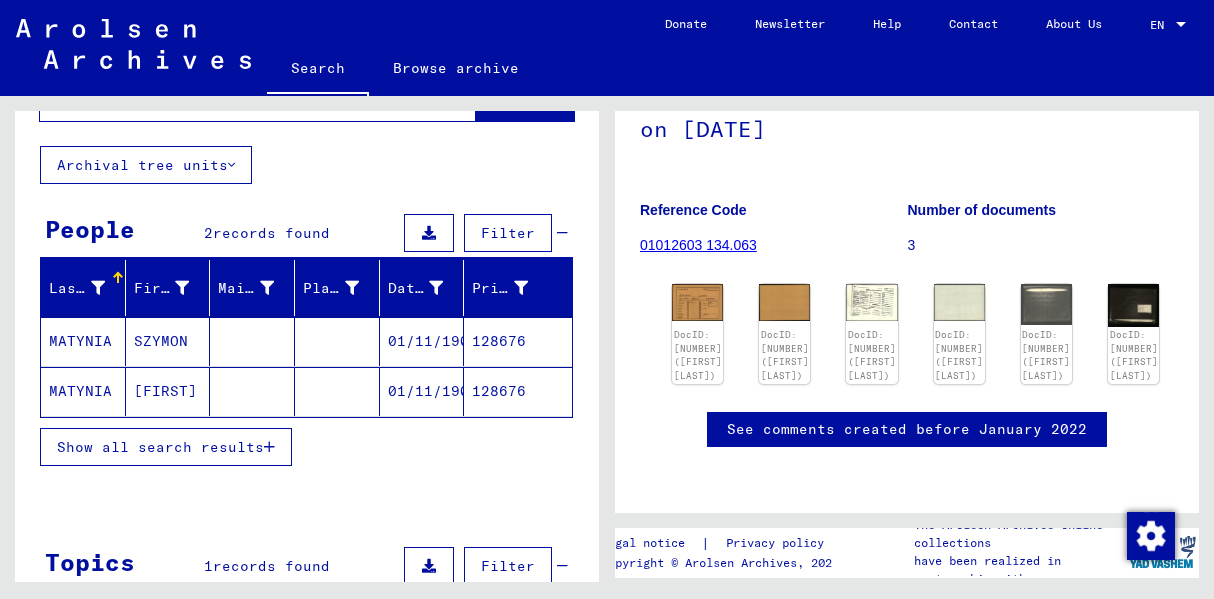 scroll, scrollTop: 100, scrollLeft: 0, axis: vertical 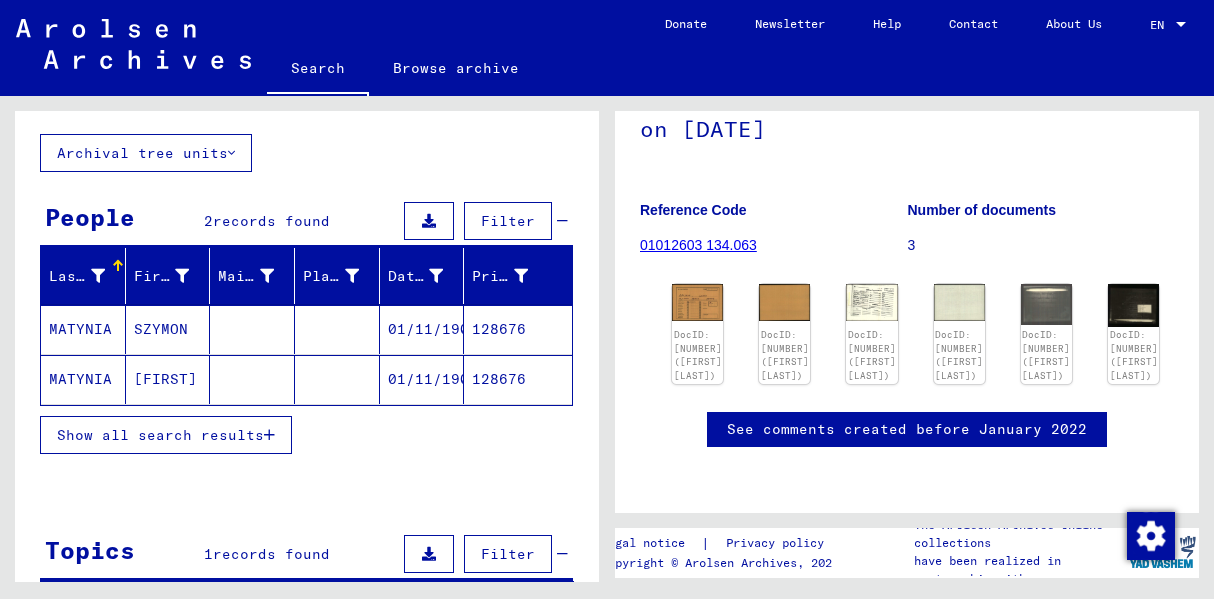 click on "MATYNIA" 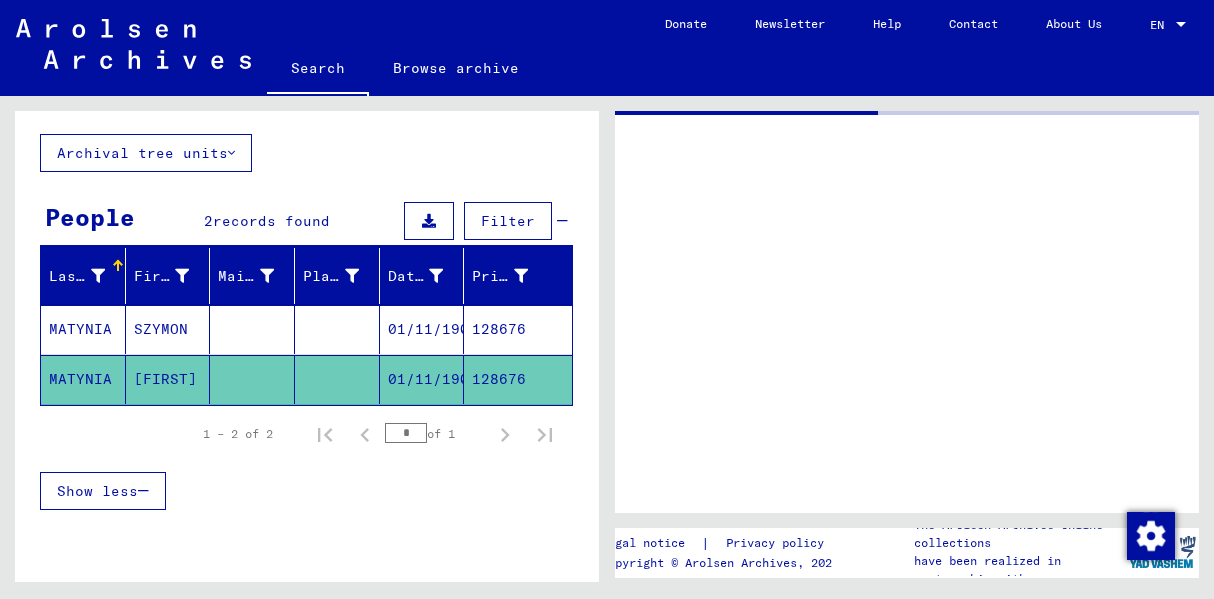 scroll, scrollTop: 0, scrollLeft: 0, axis: both 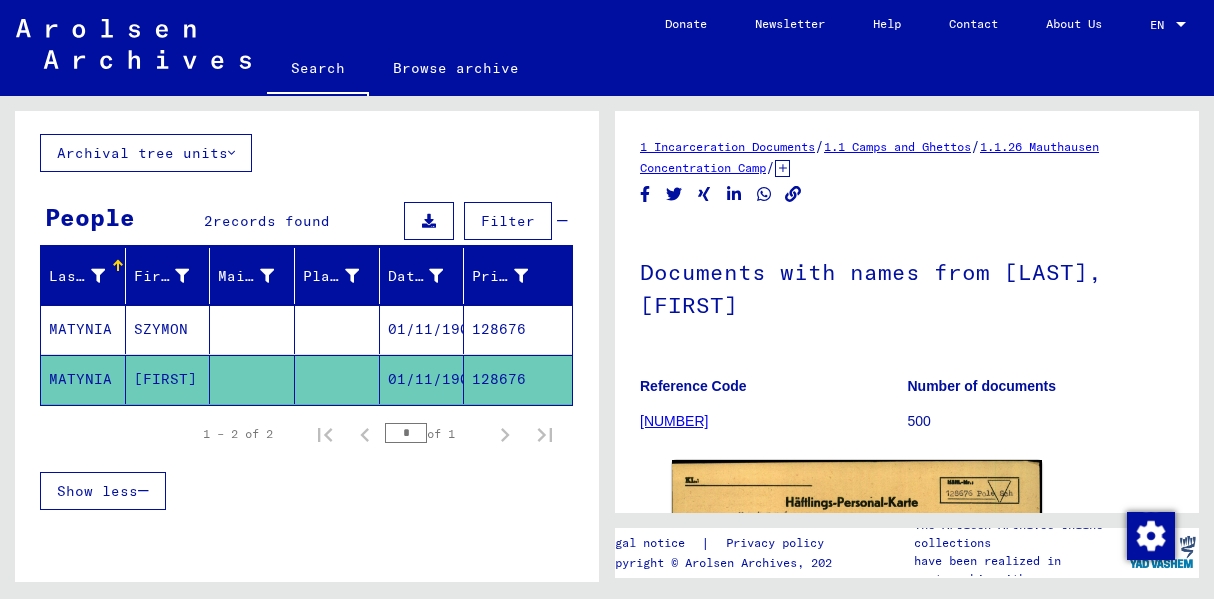 click on "MATYNIA" at bounding box center (83, 379) 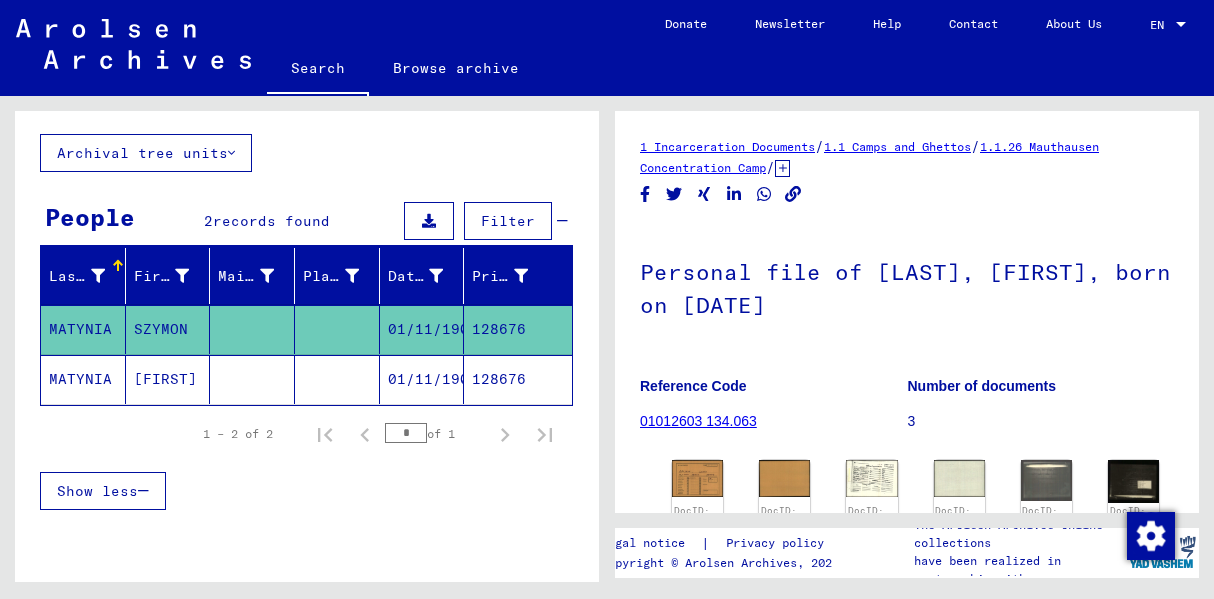 scroll, scrollTop: 0, scrollLeft: 0, axis: both 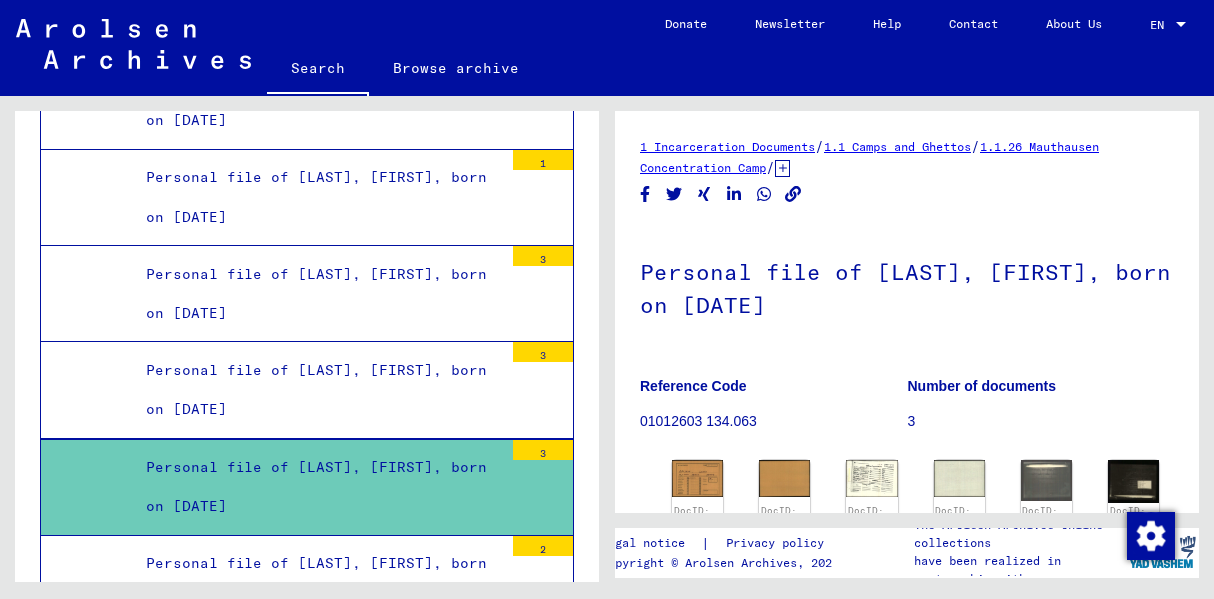 click on "Search" 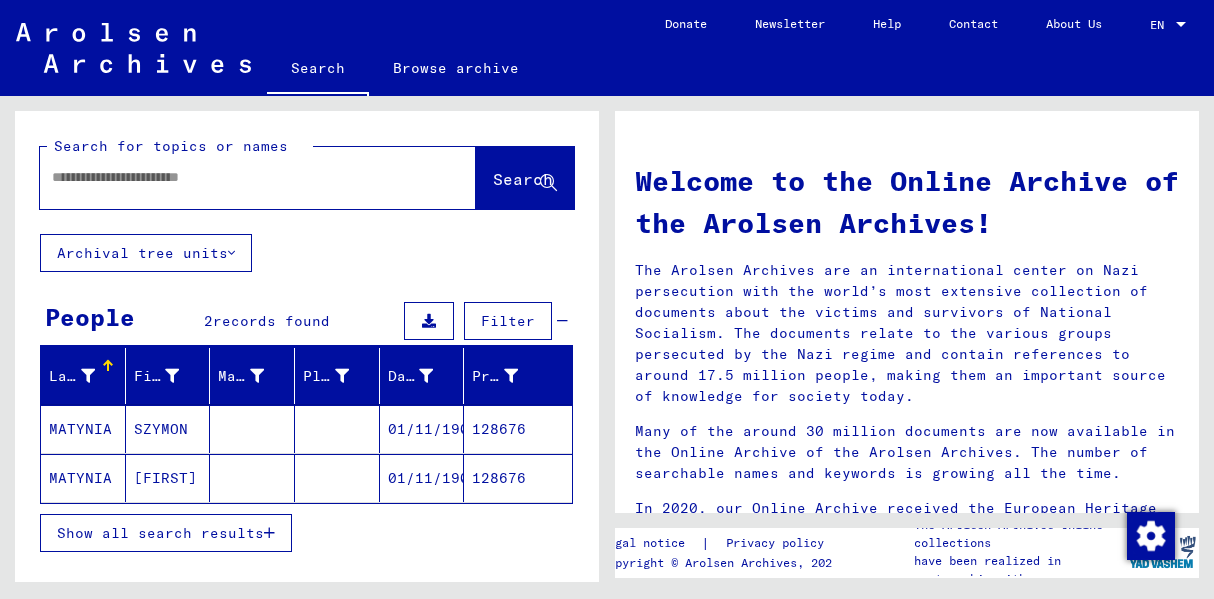click at bounding box center [234, 177] 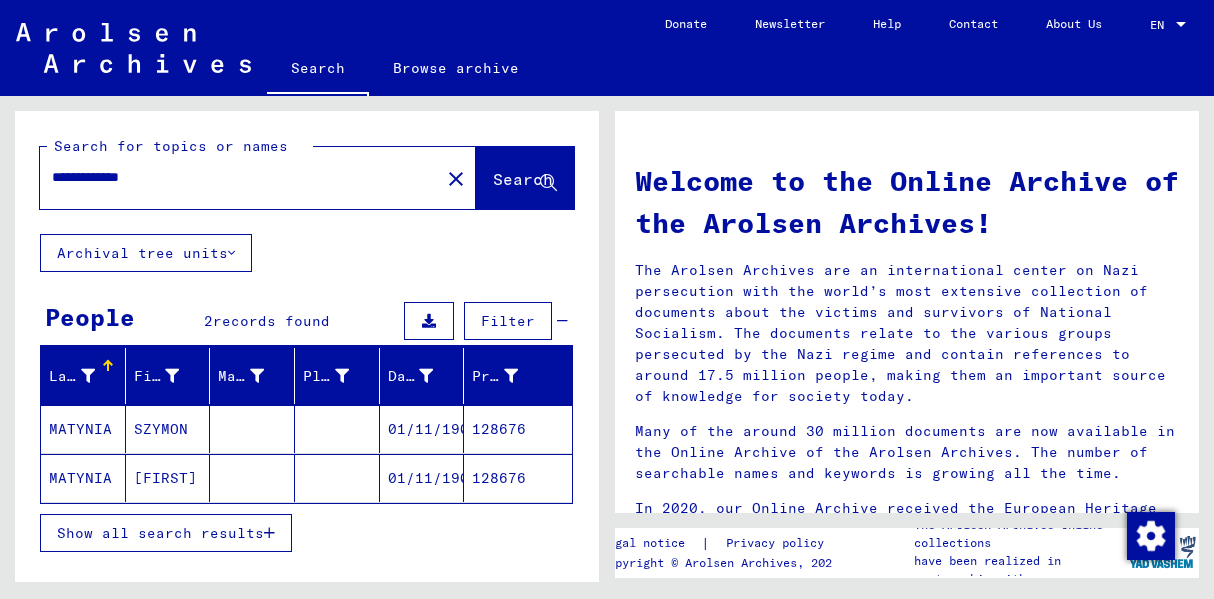 type on "**********" 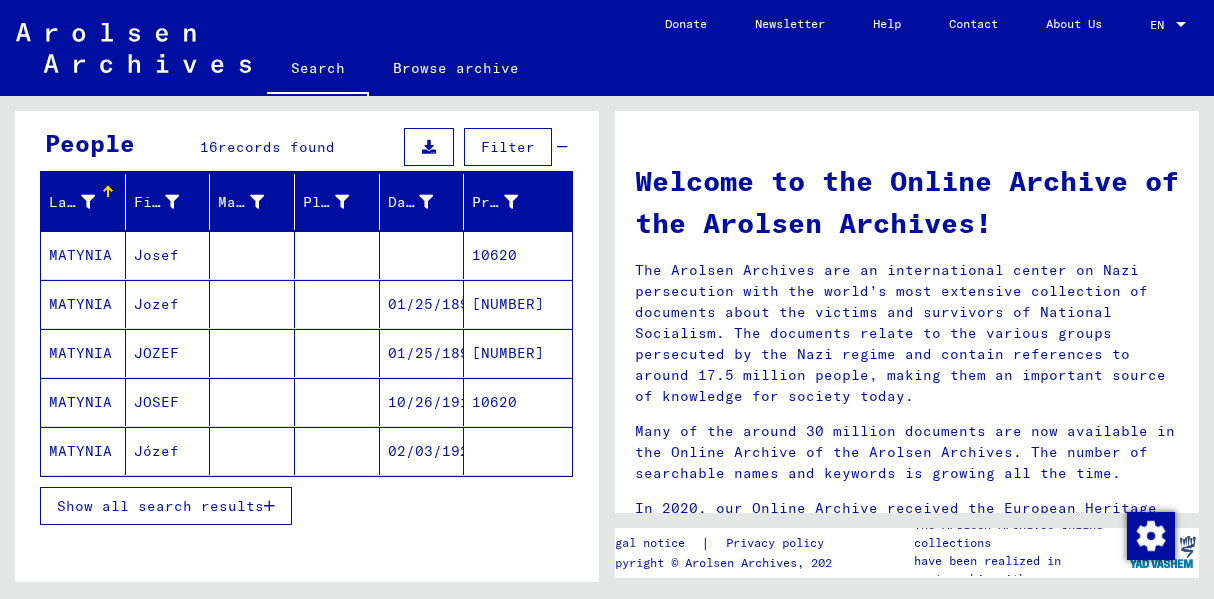 scroll, scrollTop: 200, scrollLeft: 0, axis: vertical 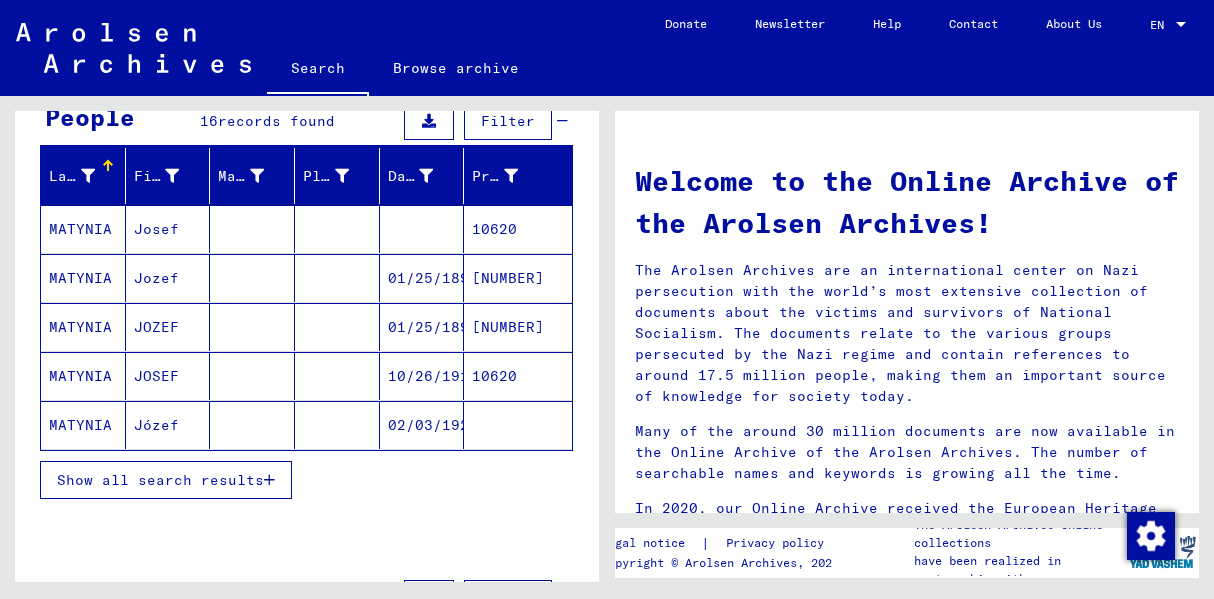 click on "MATYNIA" 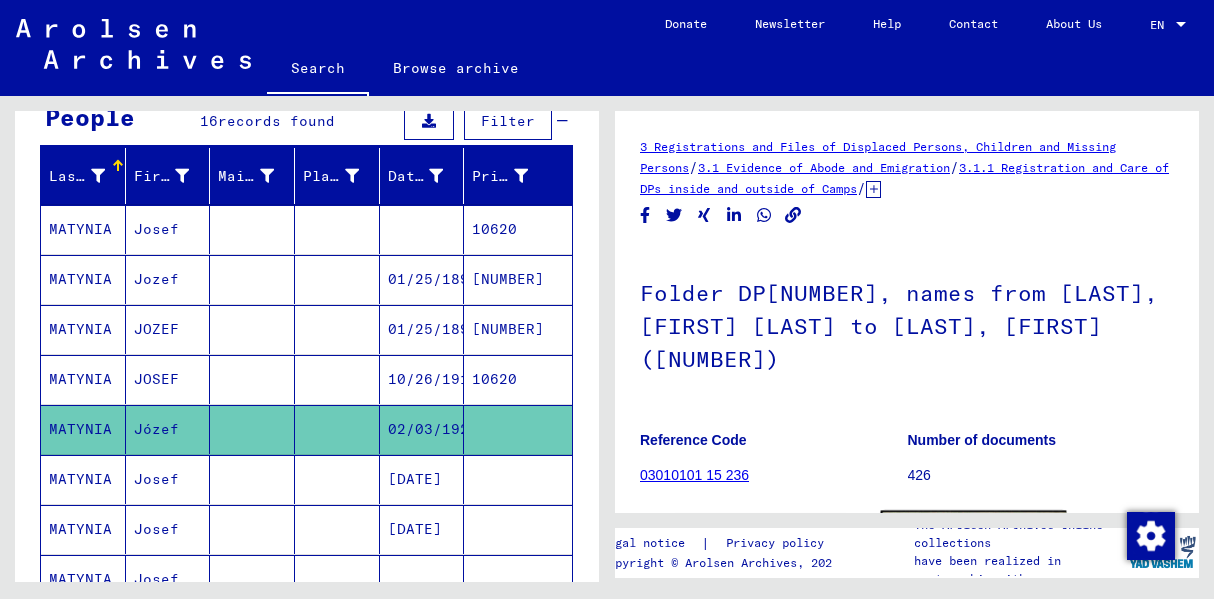 scroll, scrollTop: 200, scrollLeft: 0, axis: vertical 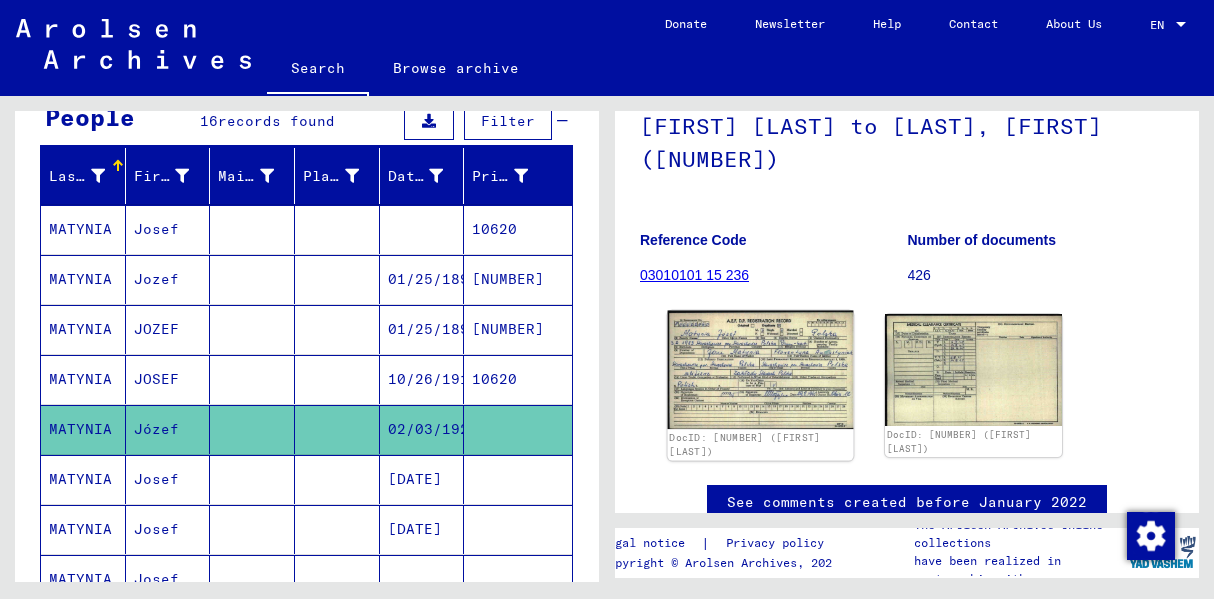 click 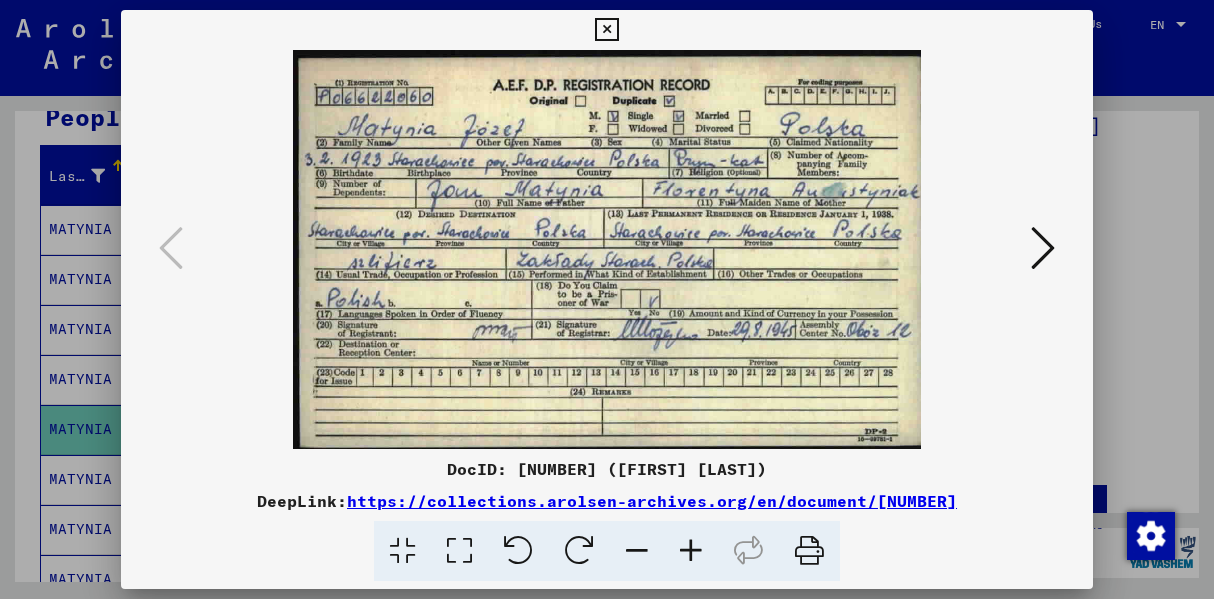 click at bounding box center (1043, 248) 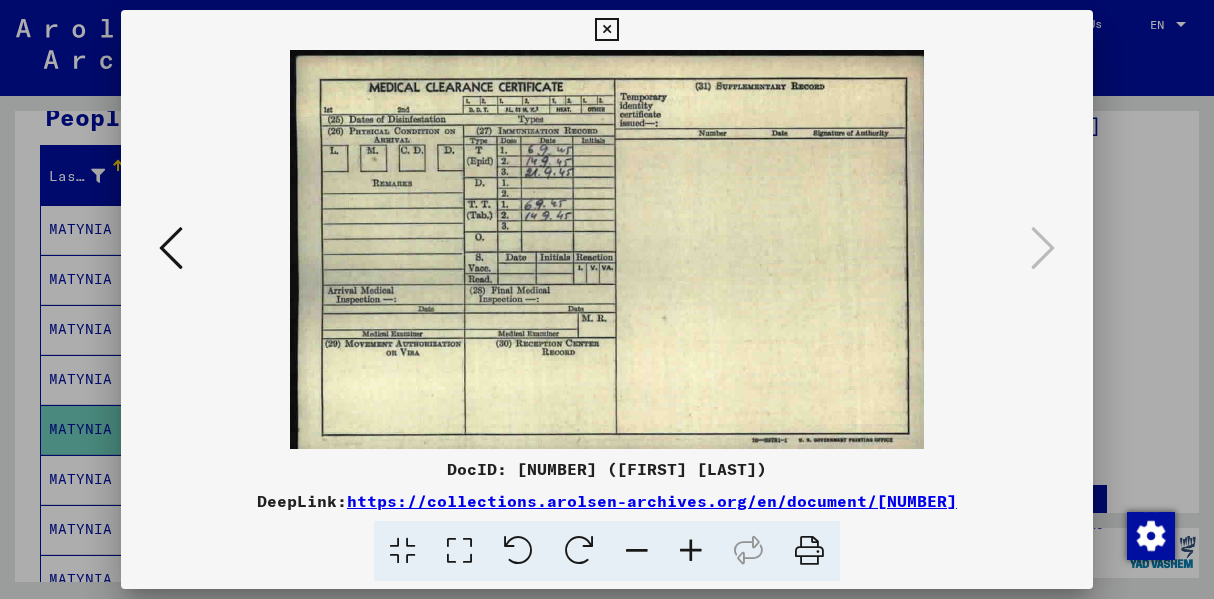drag, startPoint x: 1138, startPoint y: 169, endPoint x: 1149, endPoint y: 165, distance: 11.7046995 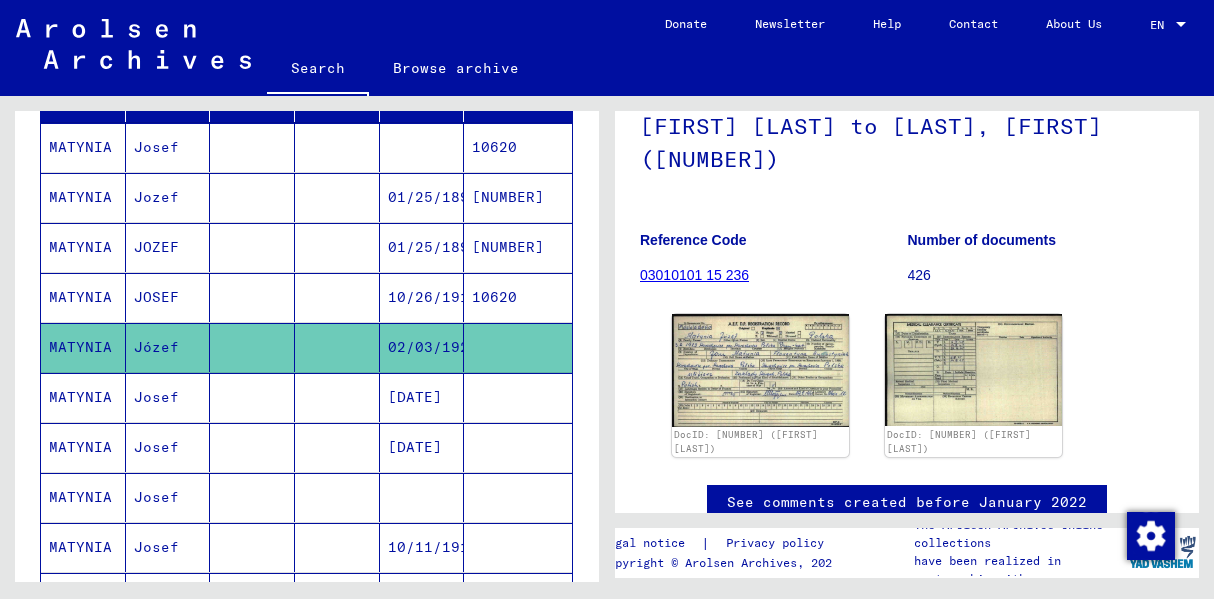 scroll, scrollTop: 300, scrollLeft: 0, axis: vertical 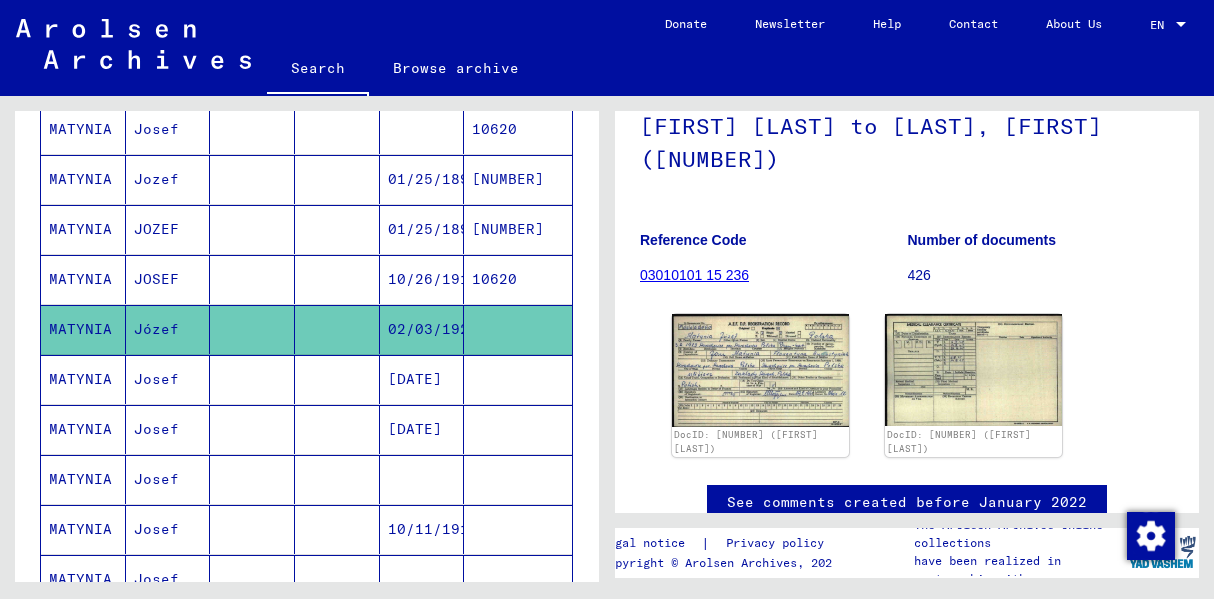 click on "MATYNIA" at bounding box center (83, 329) 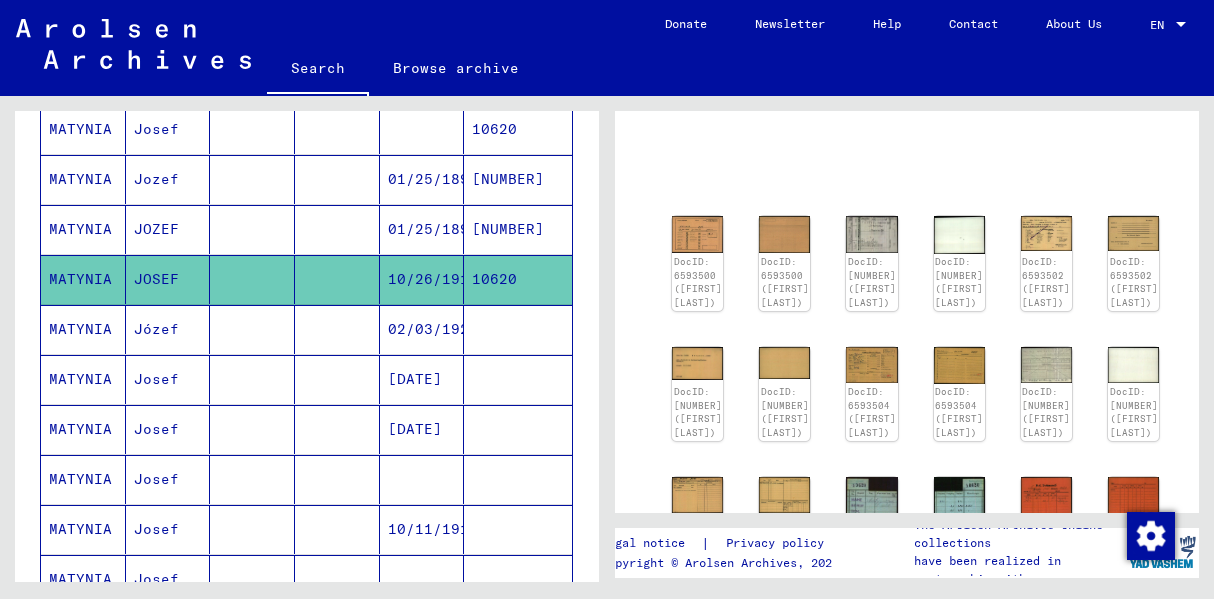 scroll, scrollTop: 36, scrollLeft: 0, axis: vertical 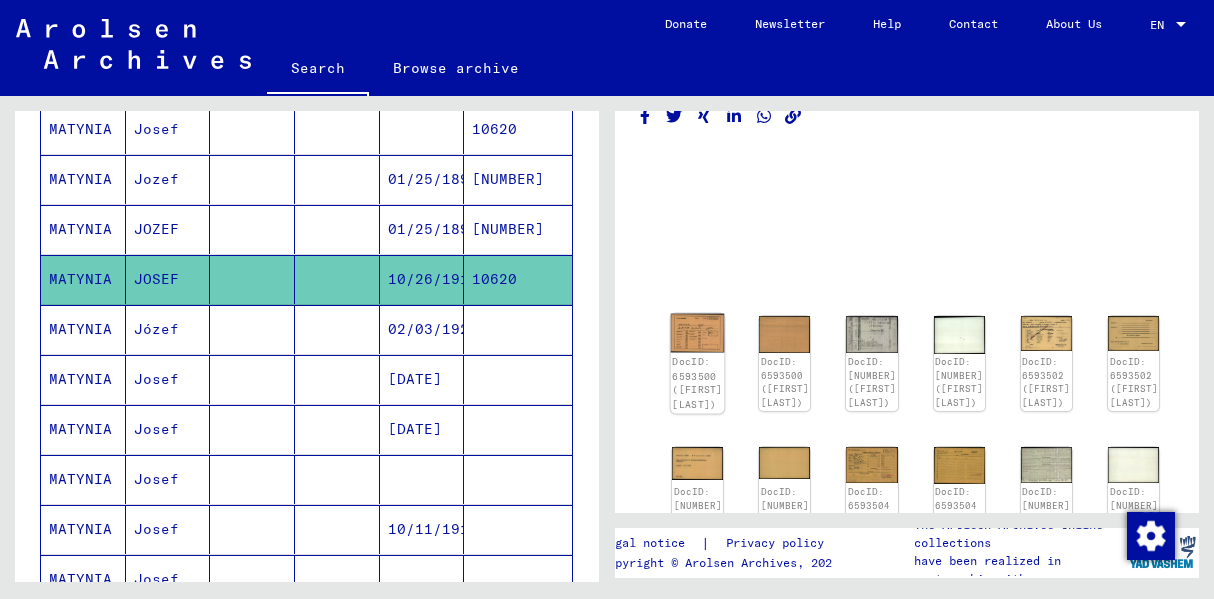 click 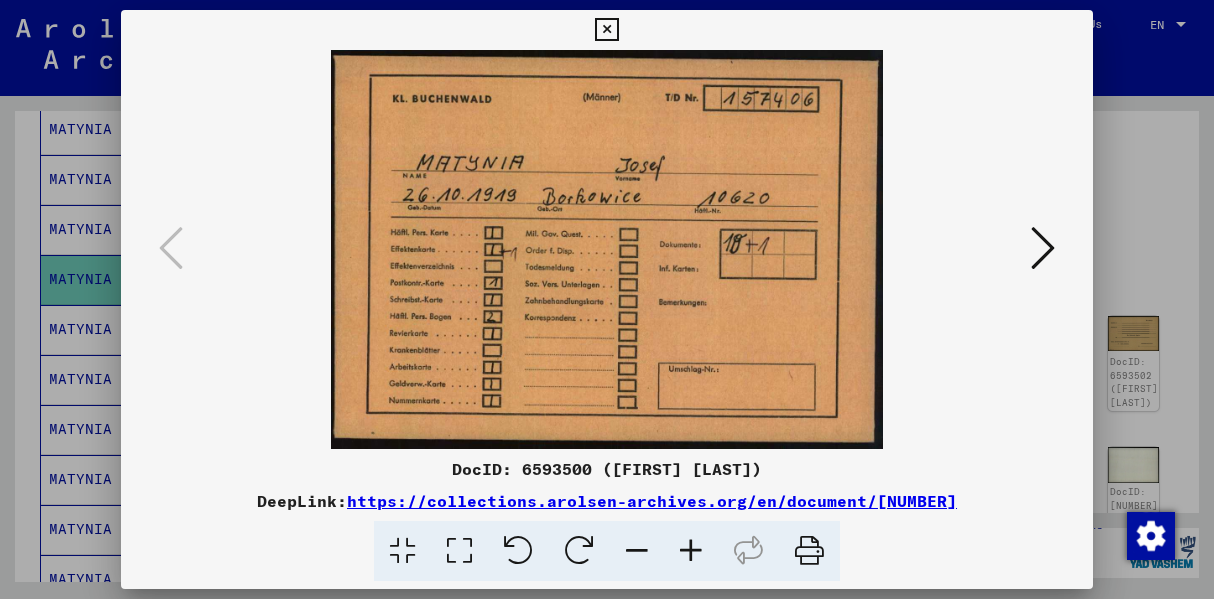 click at bounding box center [1043, 249] 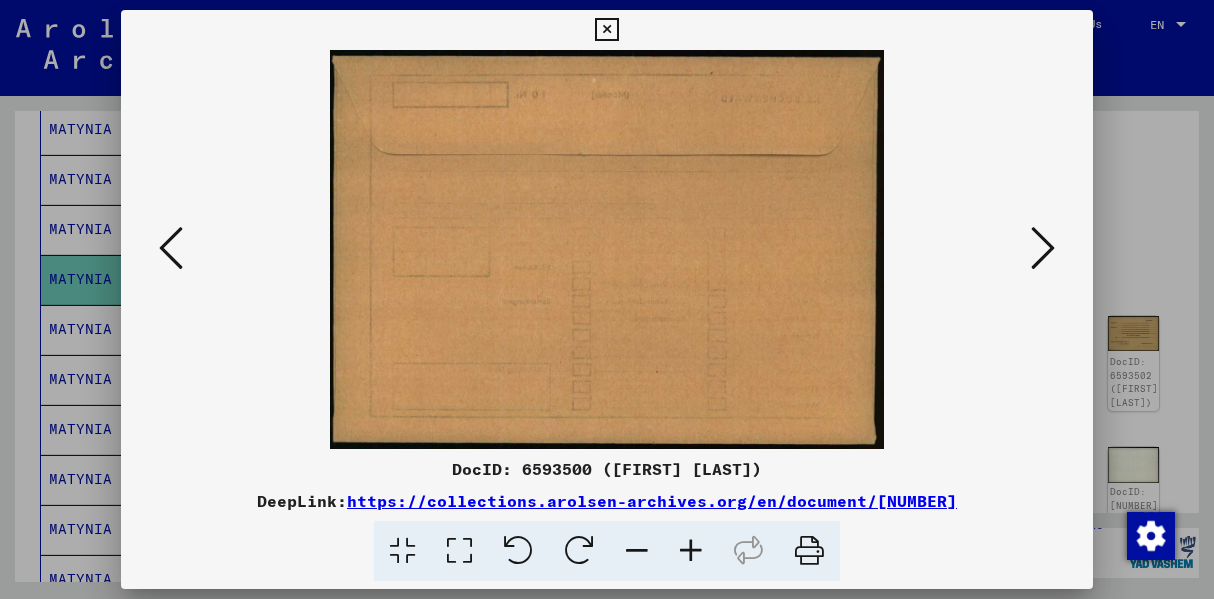 click at bounding box center [1043, 249] 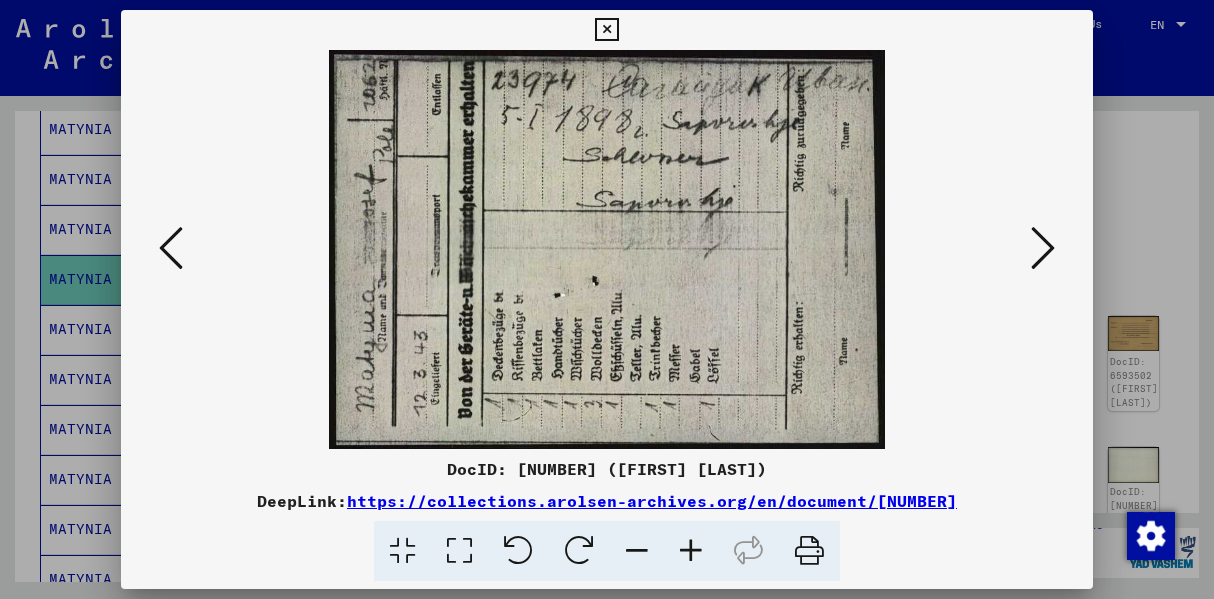 click at bounding box center (1043, 249) 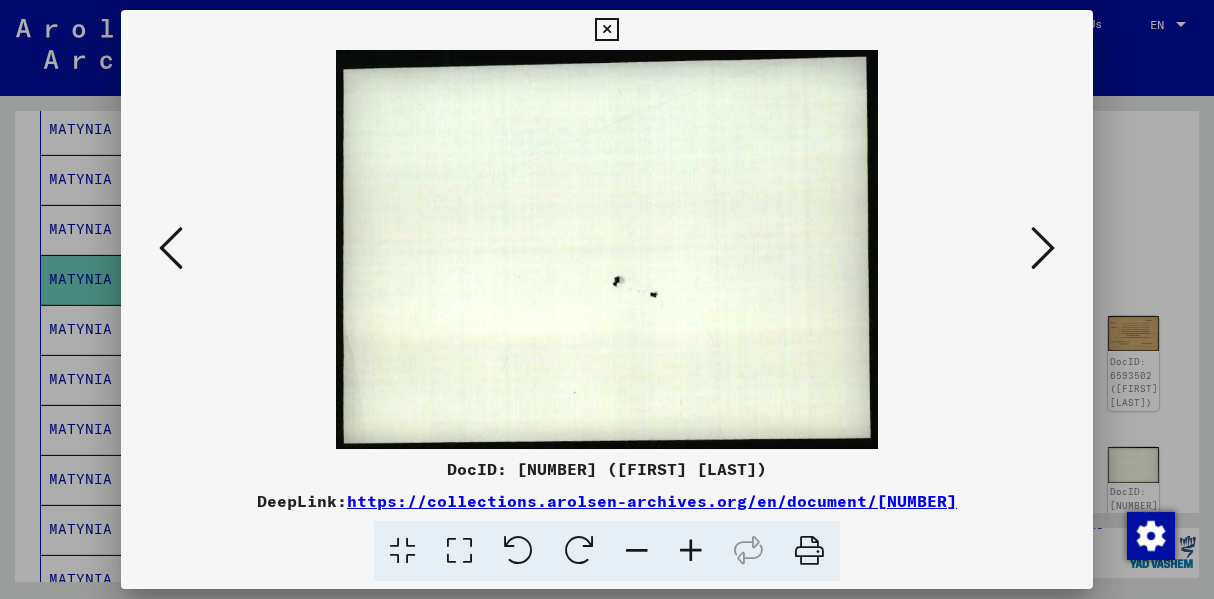 click at bounding box center (1043, 249) 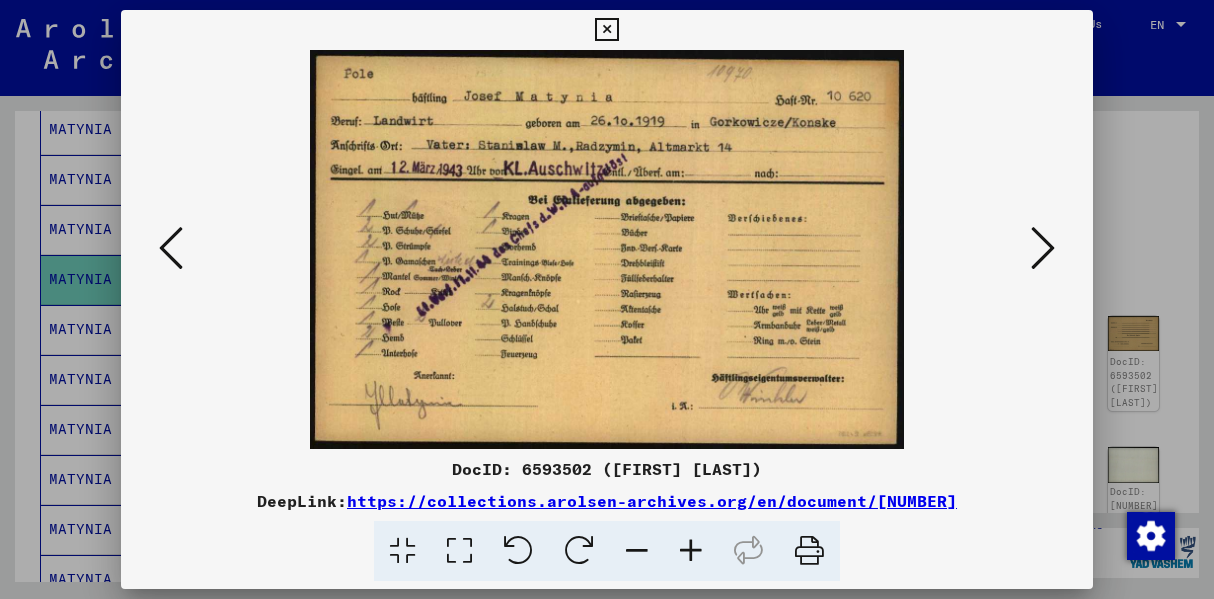 click at bounding box center (1043, 248) 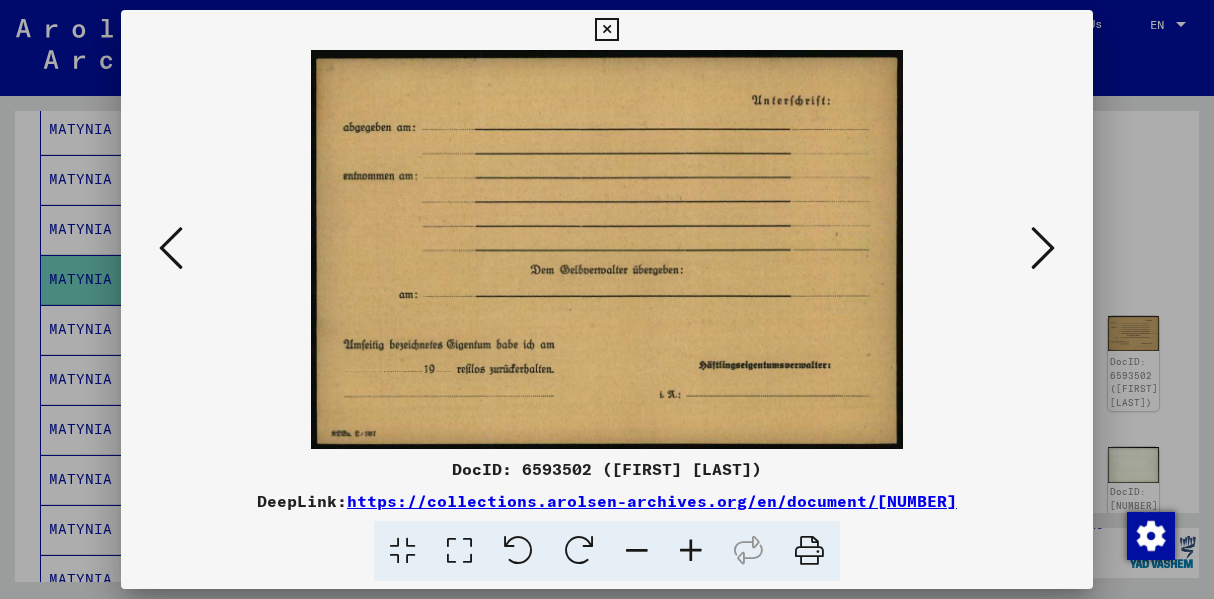 click at bounding box center [1043, 248] 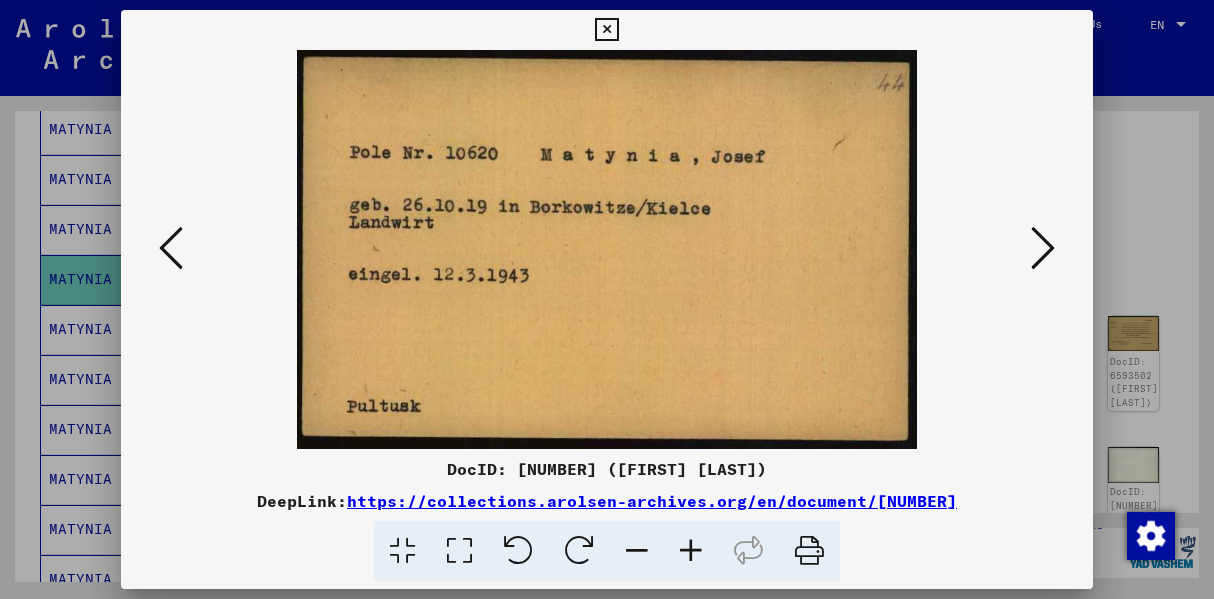click at bounding box center (1043, 248) 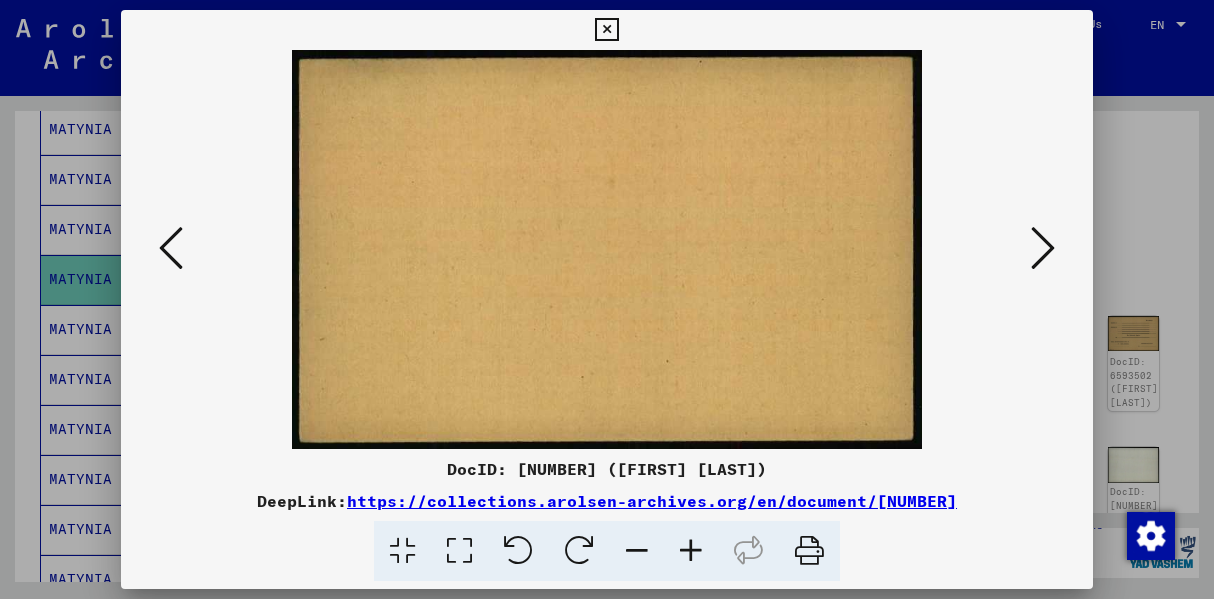 click at bounding box center (1043, 248) 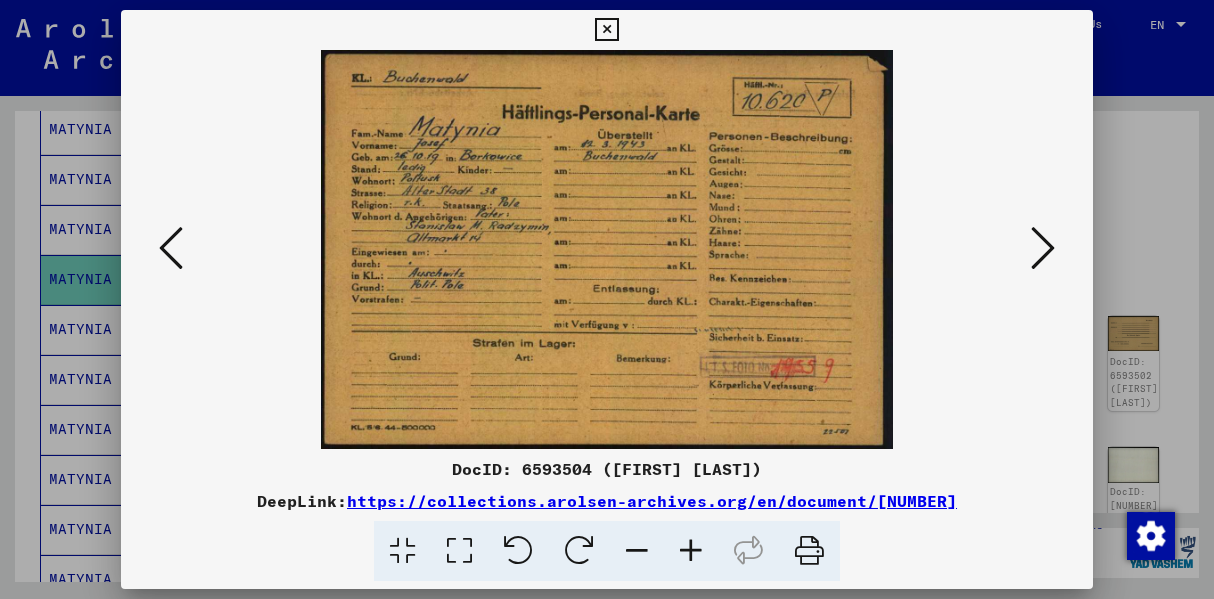 click at bounding box center (1043, 249) 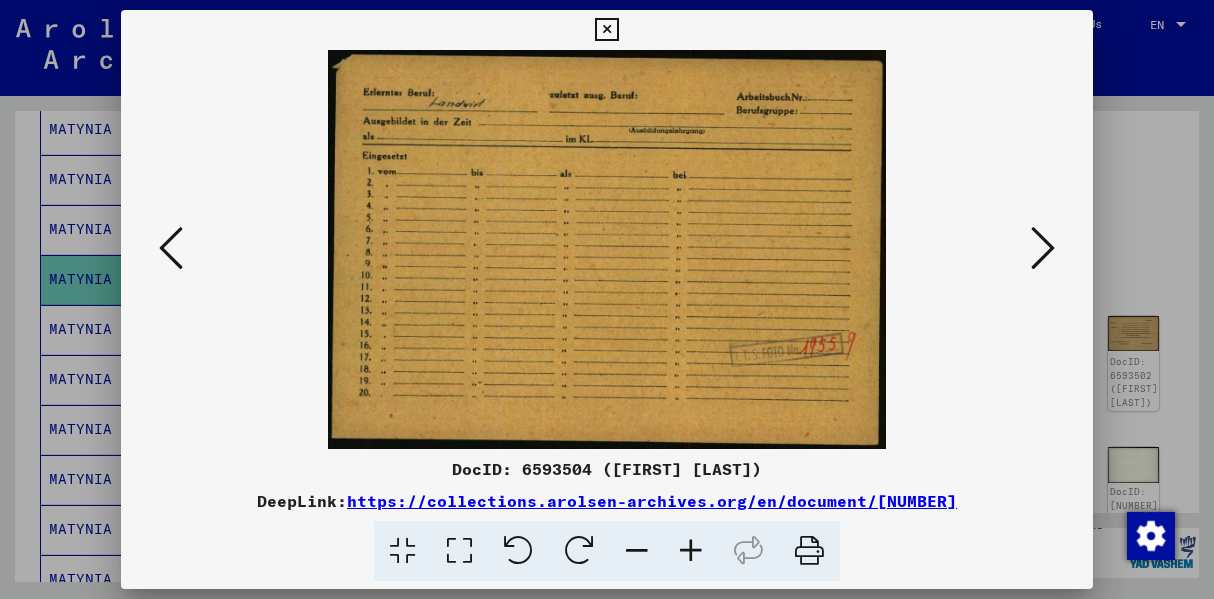 click at bounding box center (1043, 249) 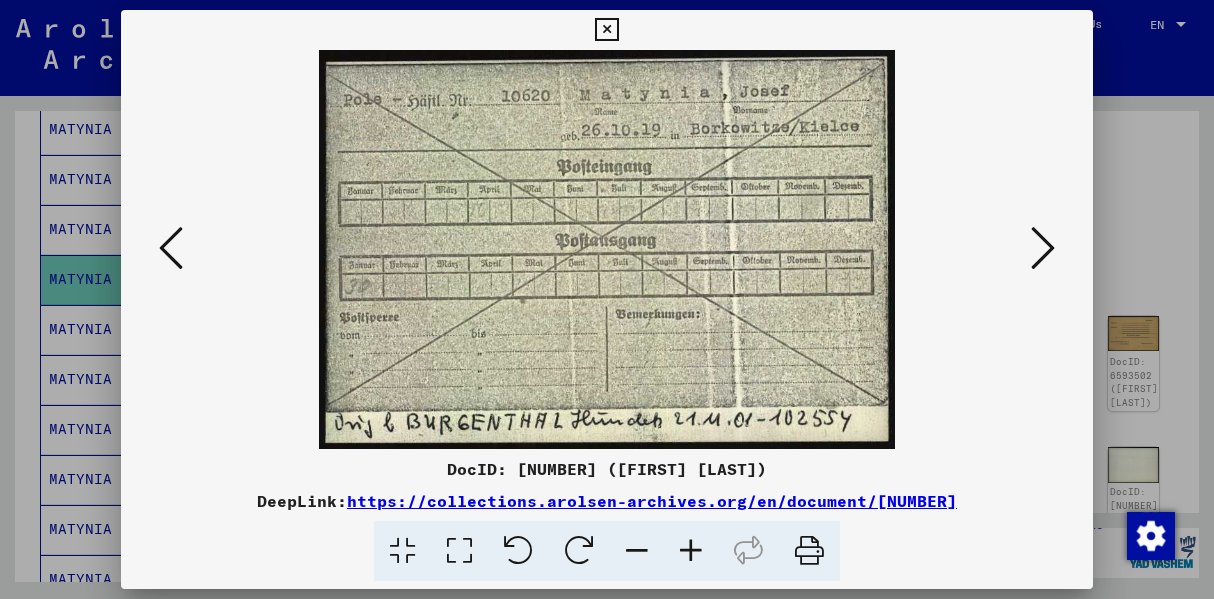 click at bounding box center (1043, 249) 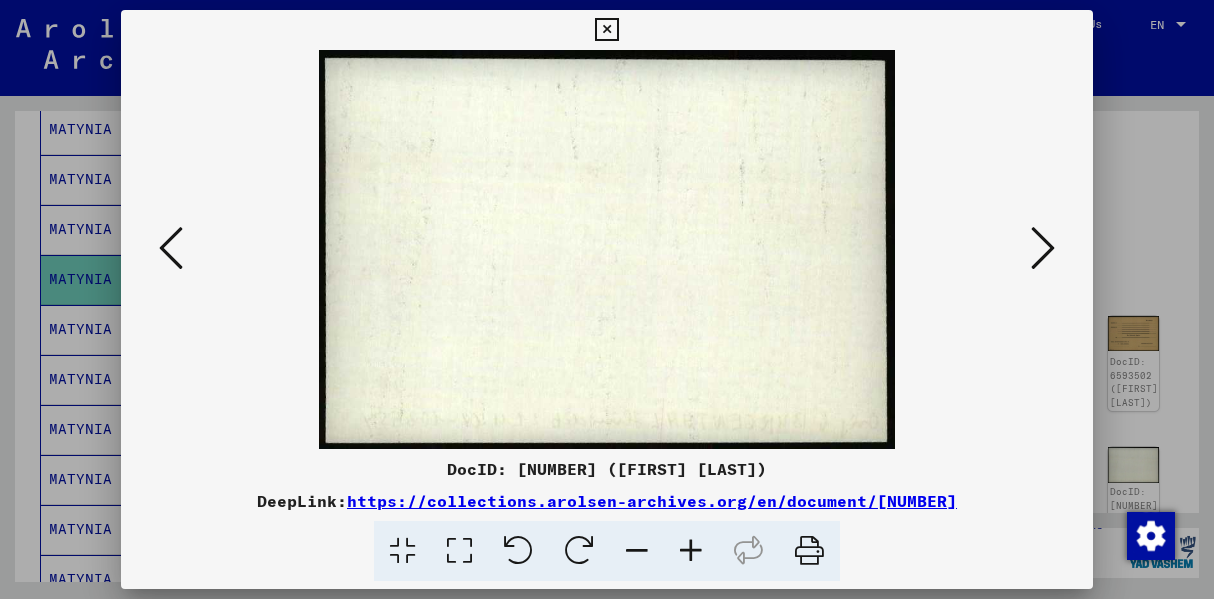 click at bounding box center (1043, 249) 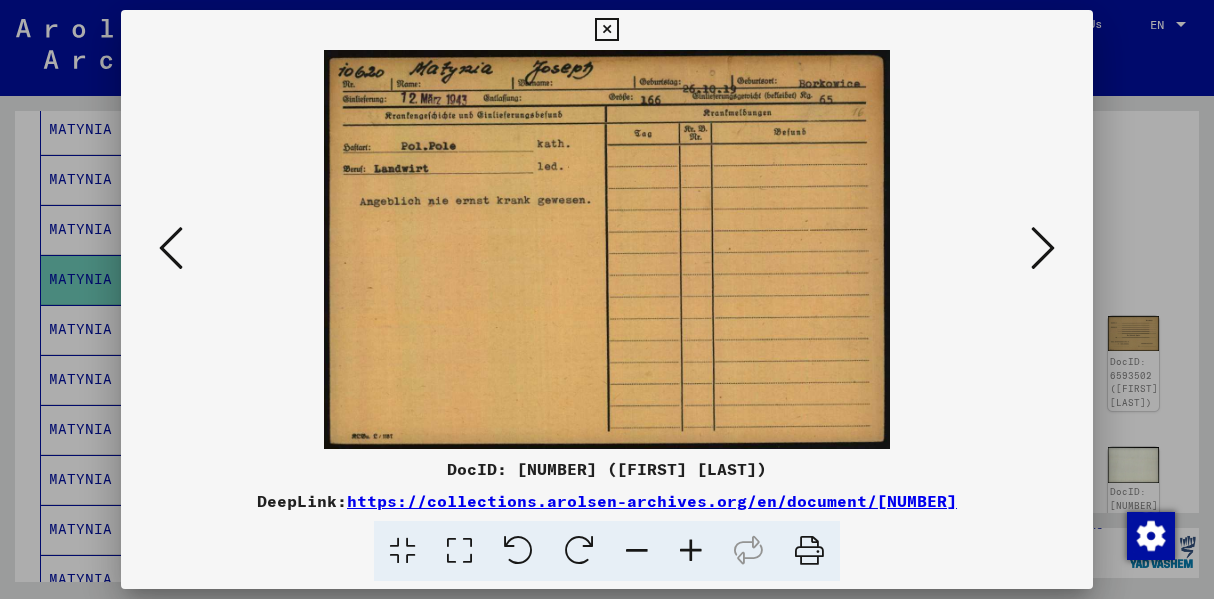 click at bounding box center (1043, 249) 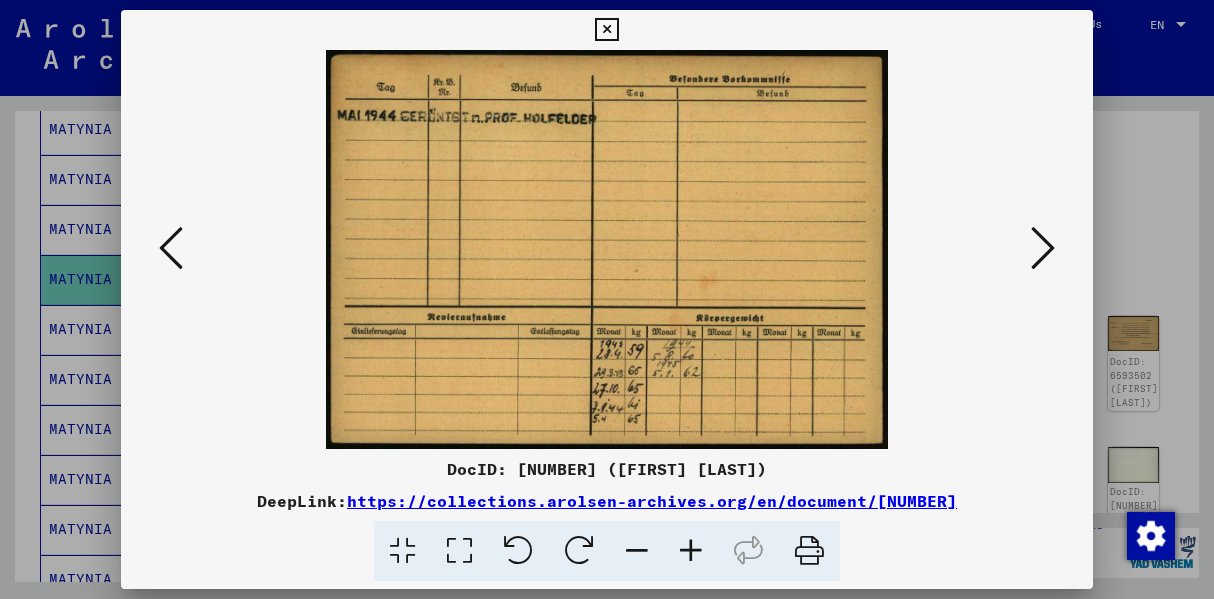 click at bounding box center [606, 30] 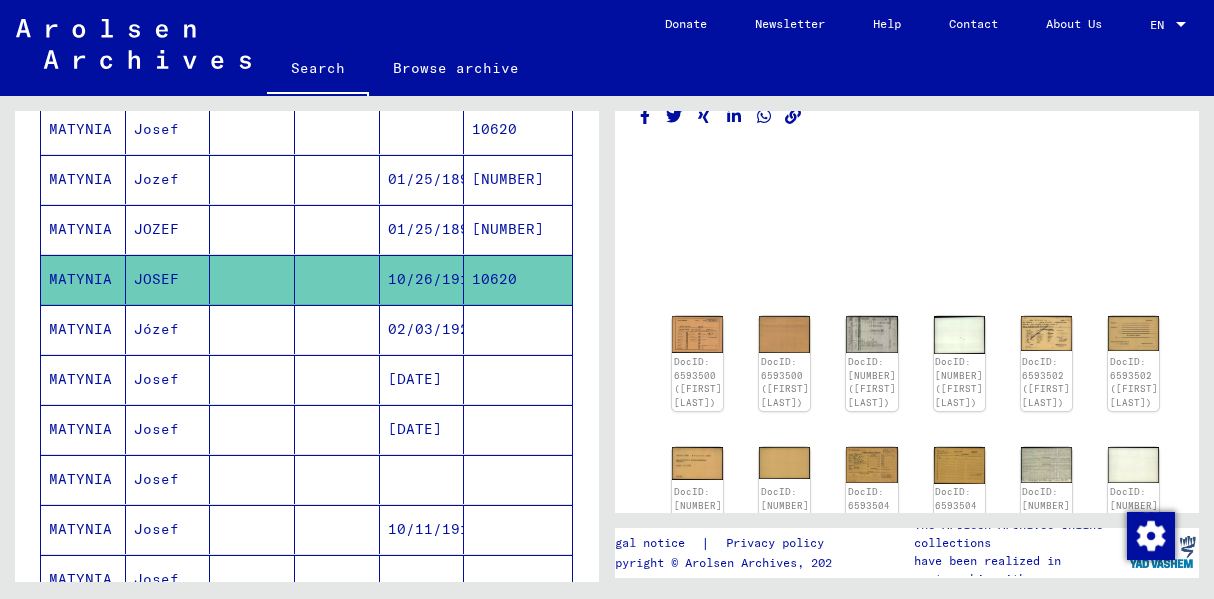 click on "MATYNIA" at bounding box center (83, 379) 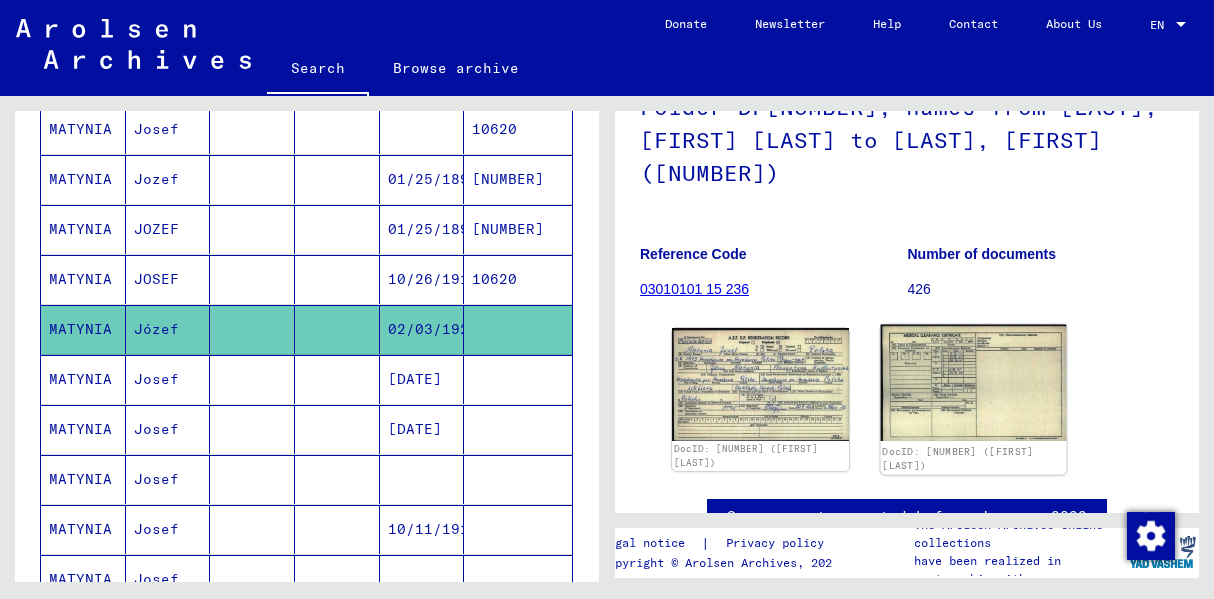 scroll, scrollTop: 200, scrollLeft: 0, axis: vertical 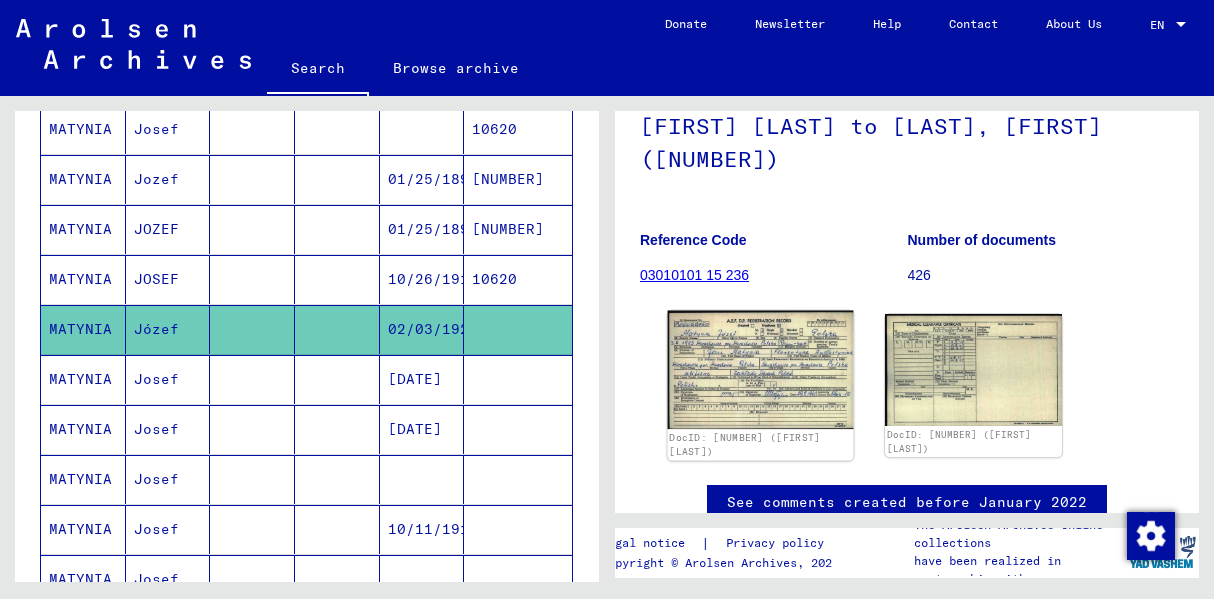 click 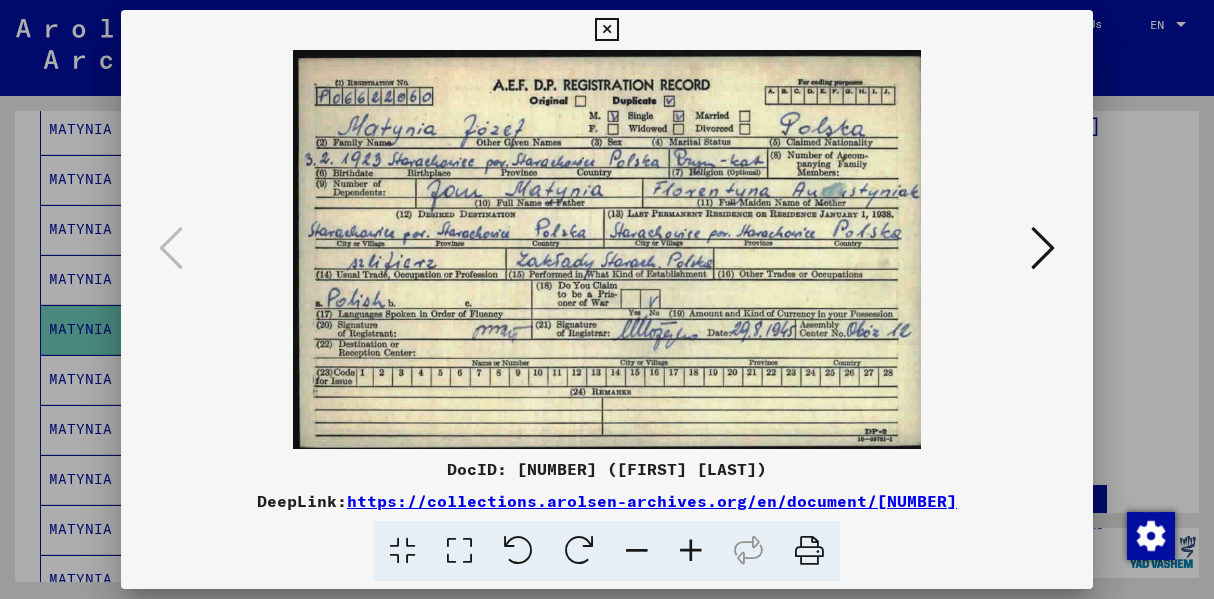 click at bounding box center (607, 299) 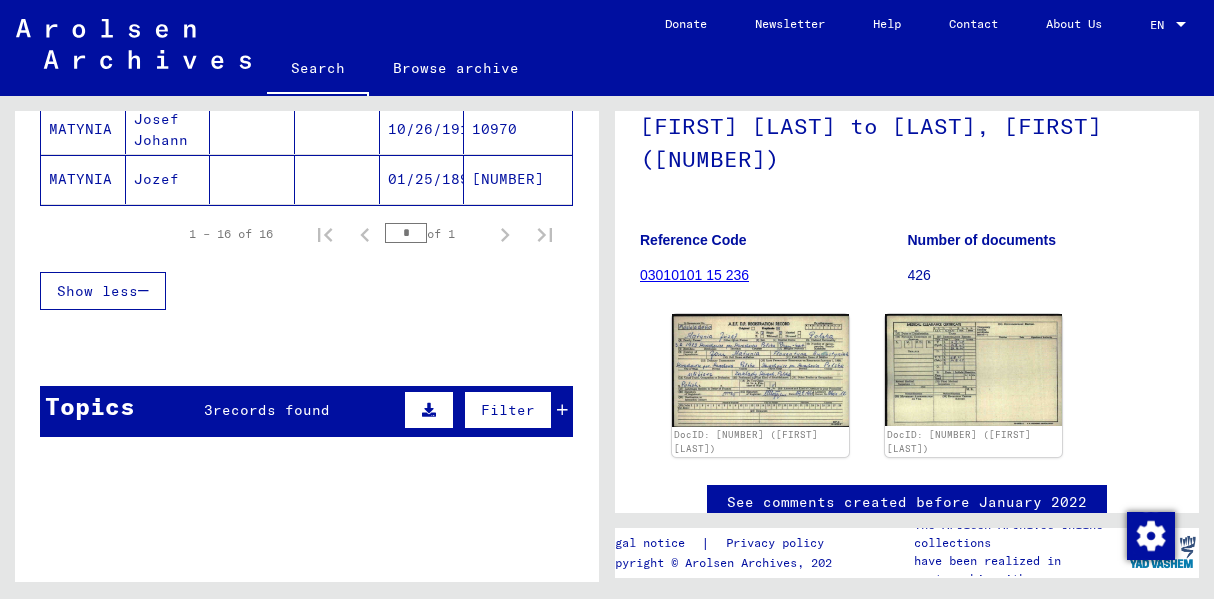 scroll, scrollTop: 800, scrollLeft: 0, axis: vertical 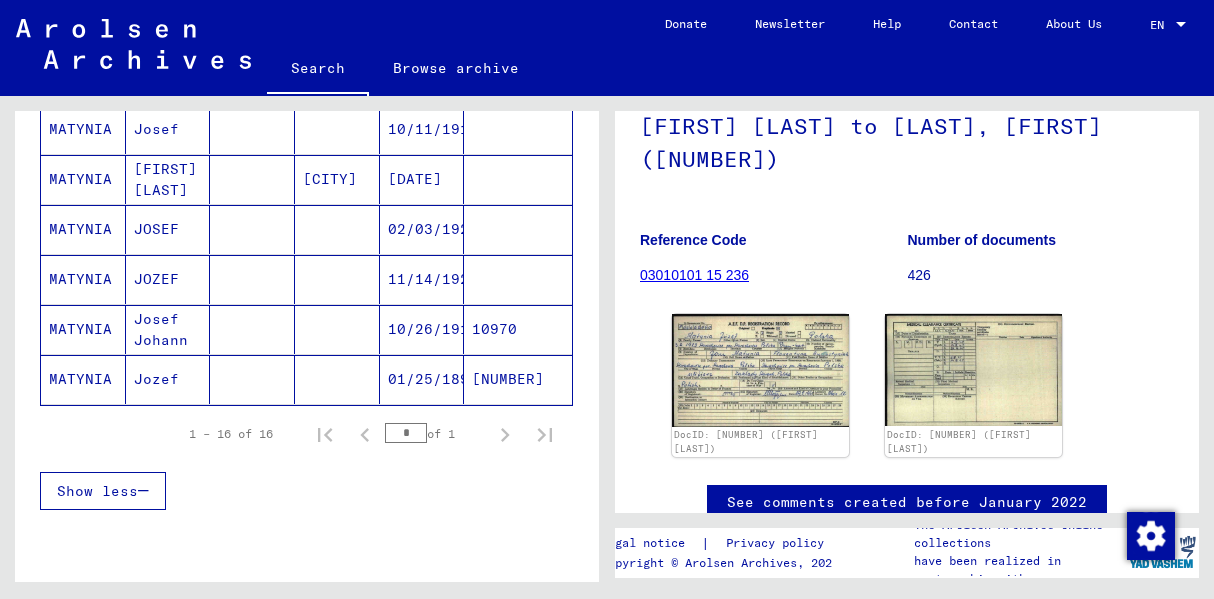 click on "MATYNIA" at bounding box center (83, 379) 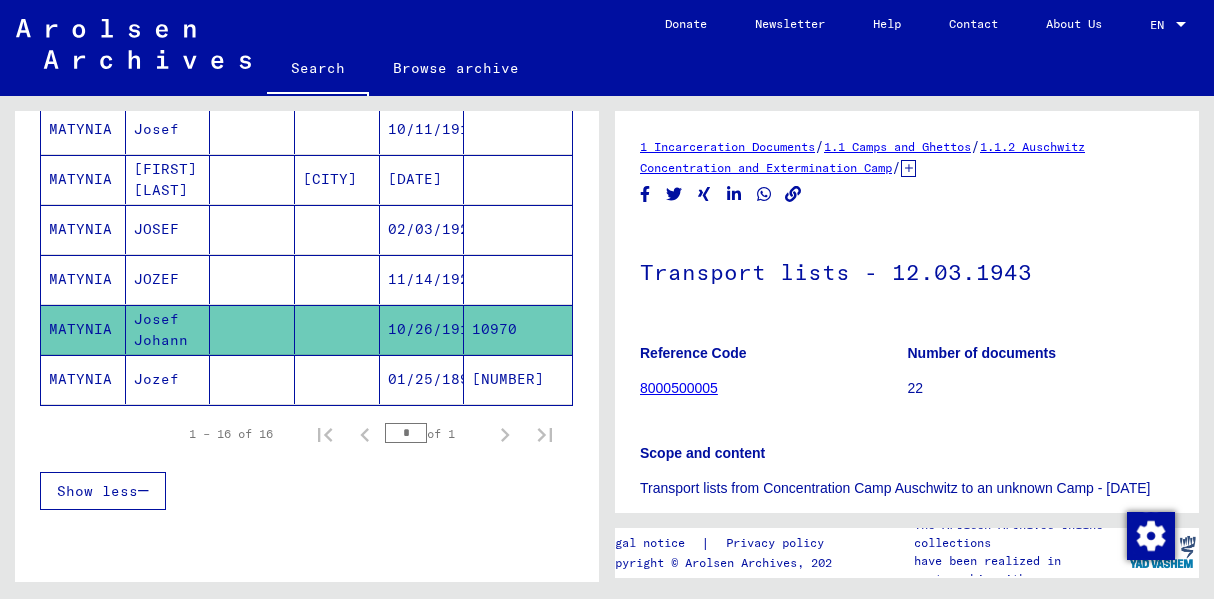 scroll, scrollTop: 300, scrollLeft: 0, axis: vertical 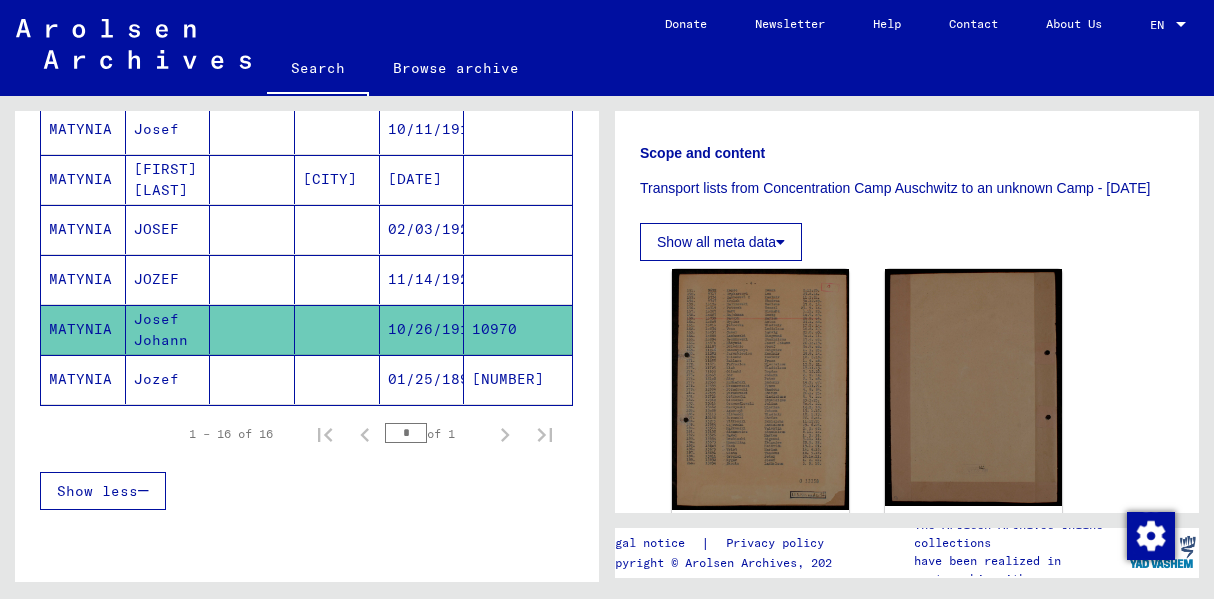 click on "MATYNIA" at bounding box center (83, 329) 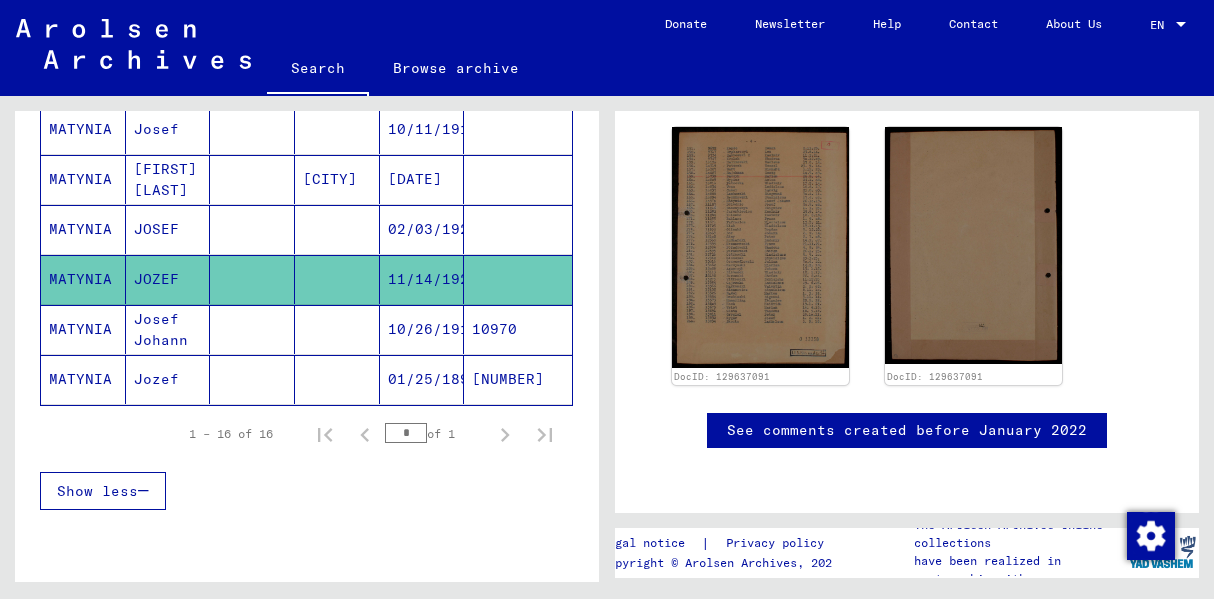 click on "MATYNIA" at bounding box center [83, 279] 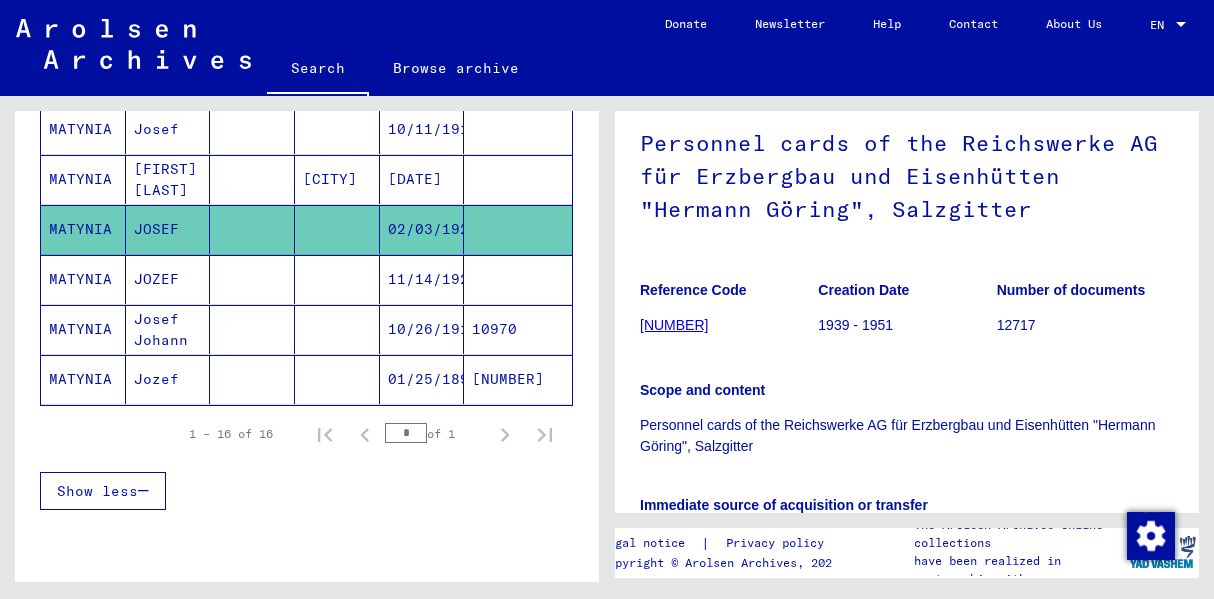 scroll, scrollTop: 200, scrollLeft: 0, axis: vertical 